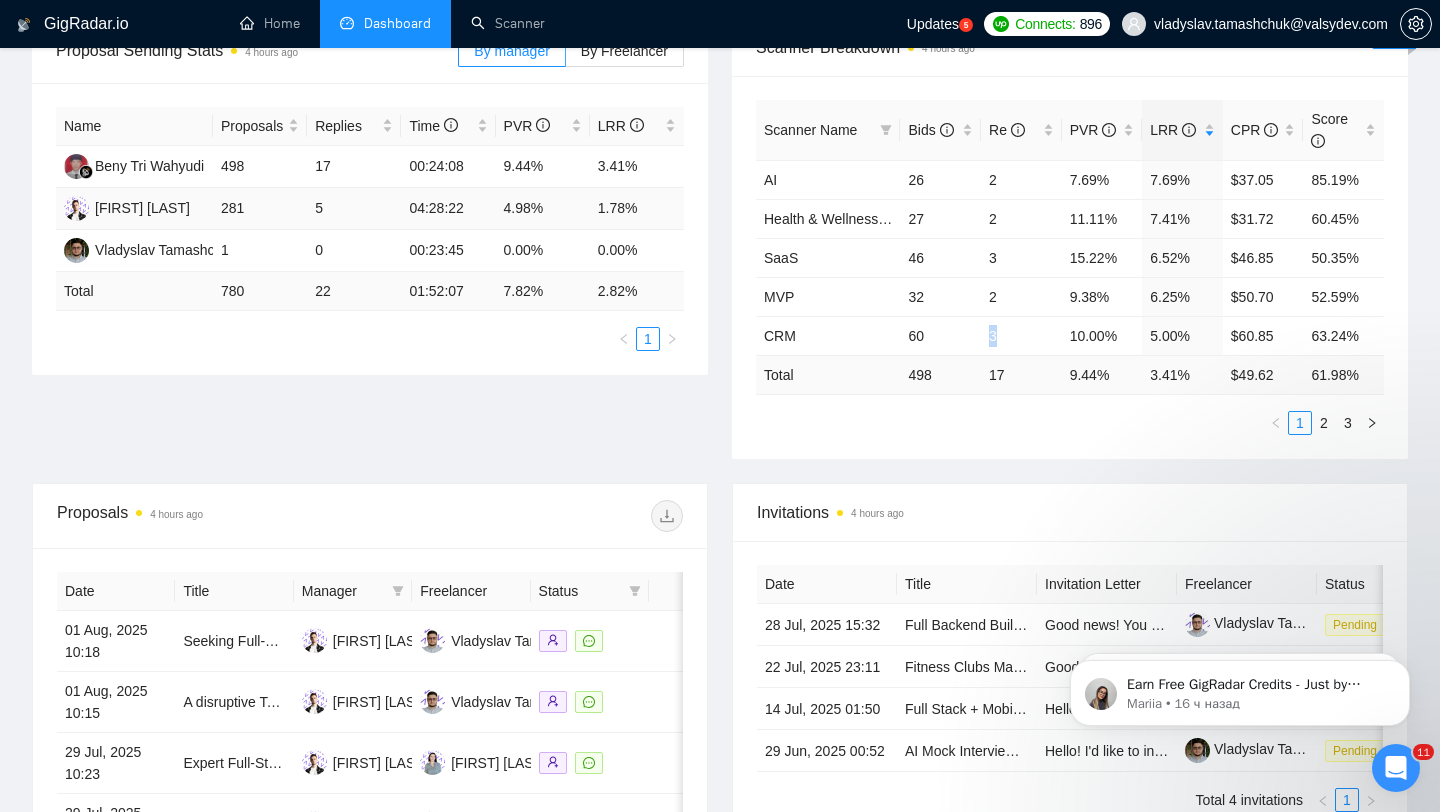 scroll, scrollTop: 0, scrollLeft: 0, axis: both 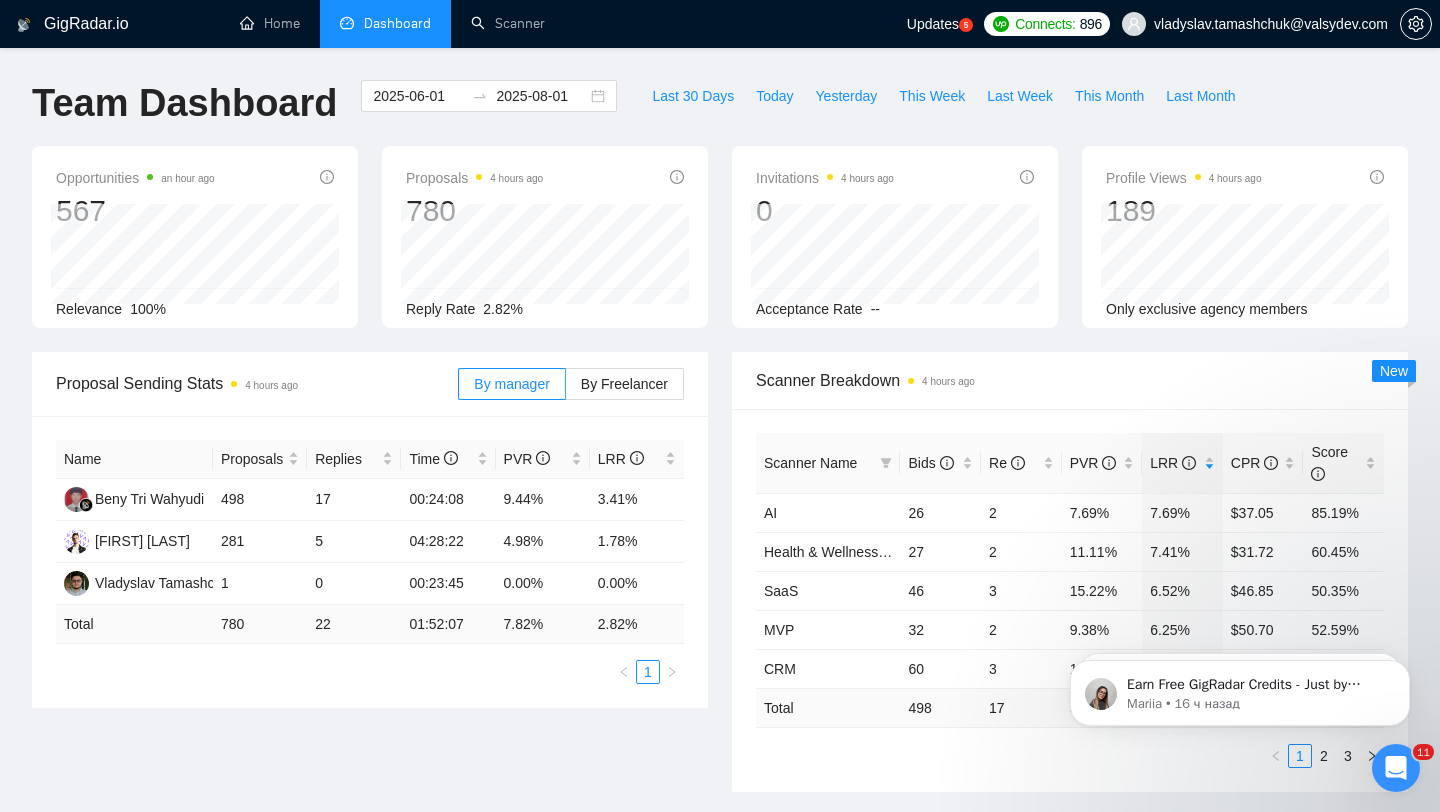 click on "vladyslav.tamashchuk@valsydev.com" at bounding box center [1271, 24] 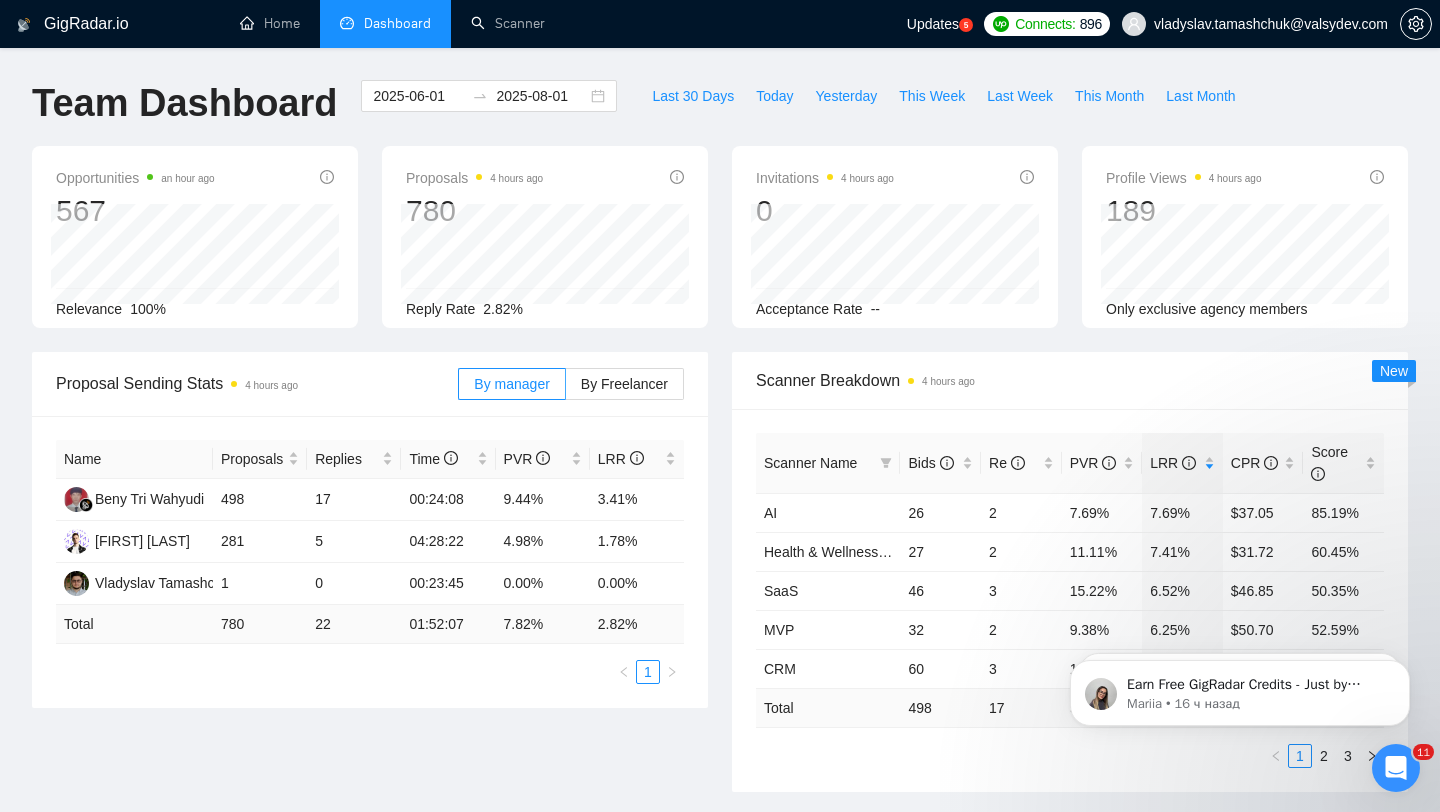 click on "vladyslav.tamashchuk@valsydev.com" at bounding box center [1255, 24] 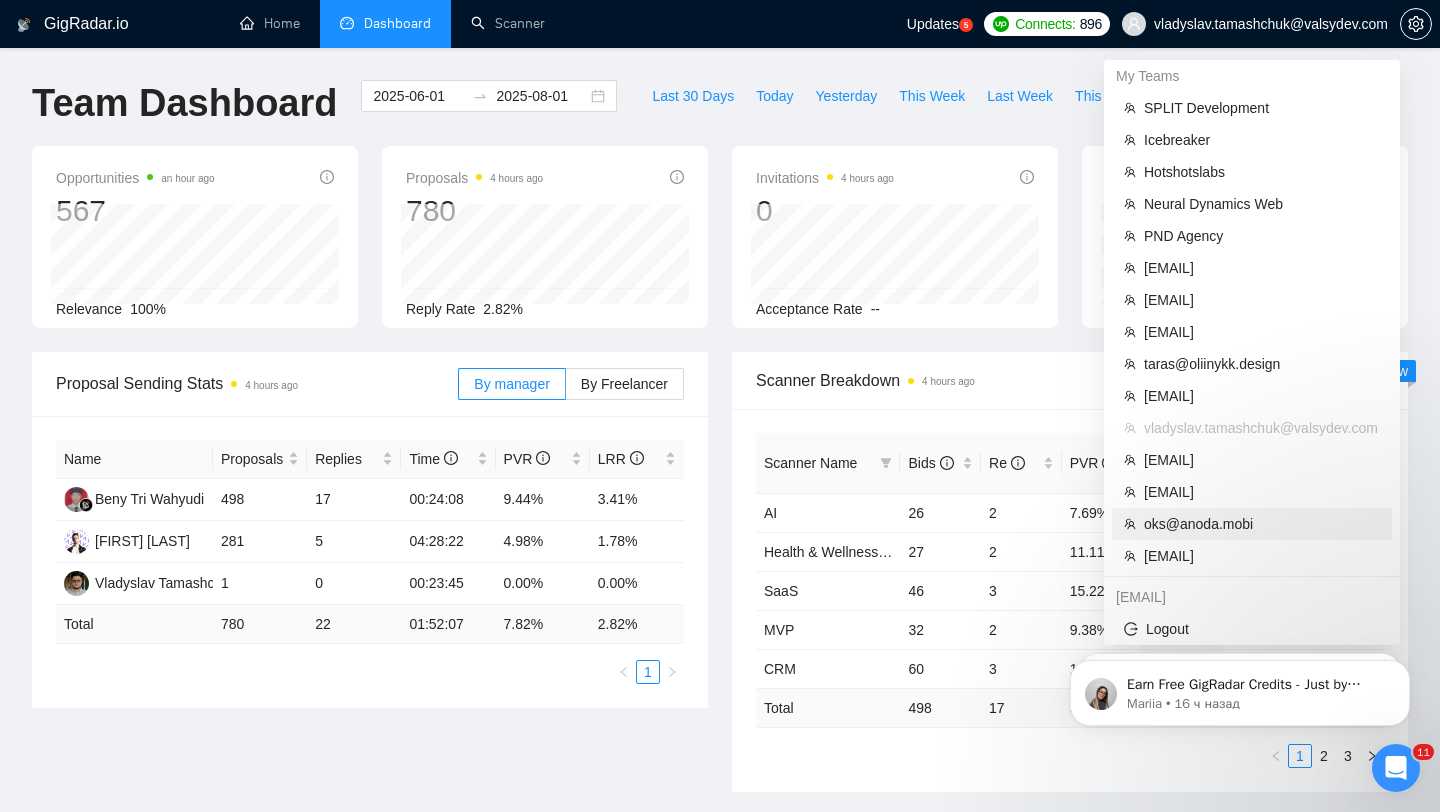 click on "oks@anoda.mobi" at bounding box center (1262, 524) 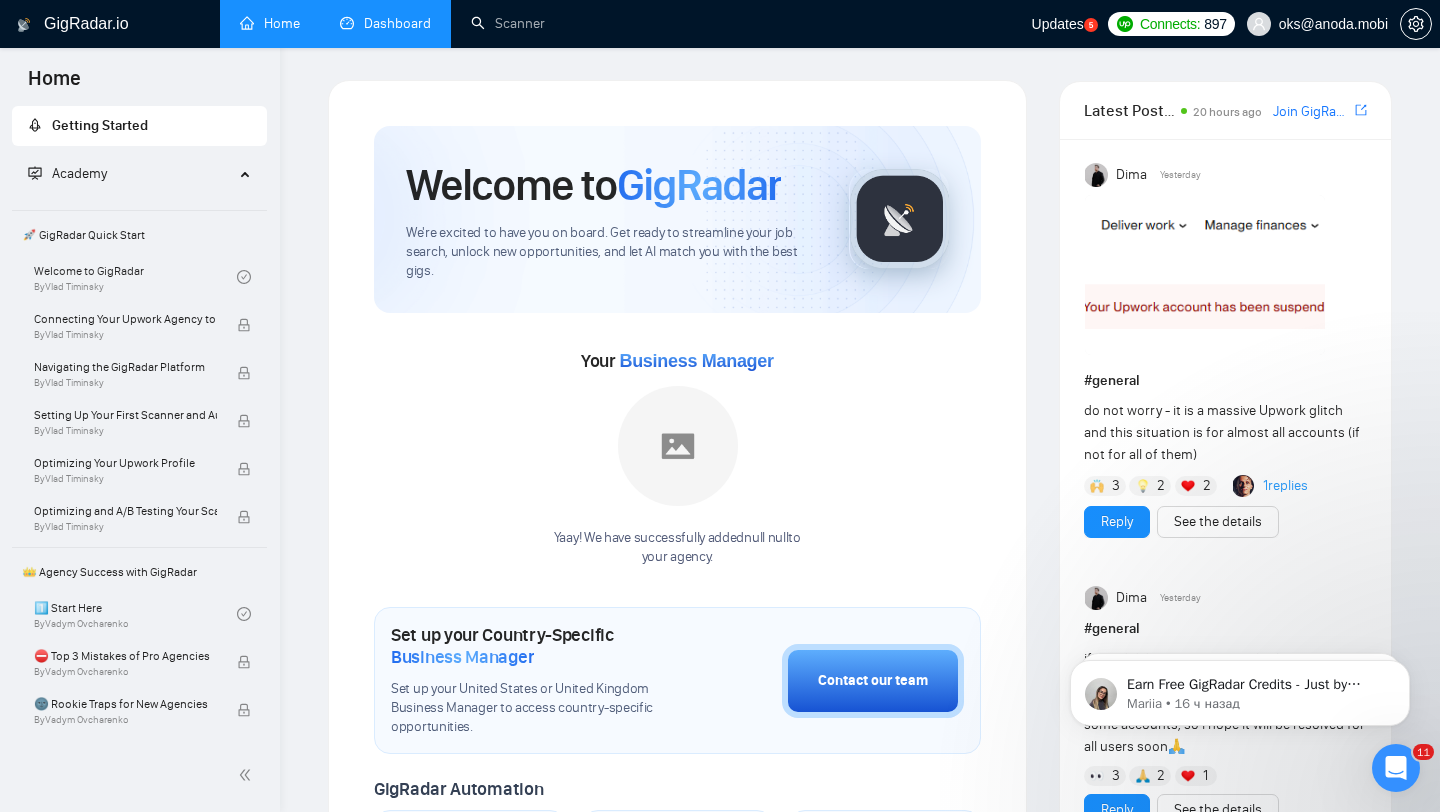 click on "Dashboard" at bounding box center (385, 23) 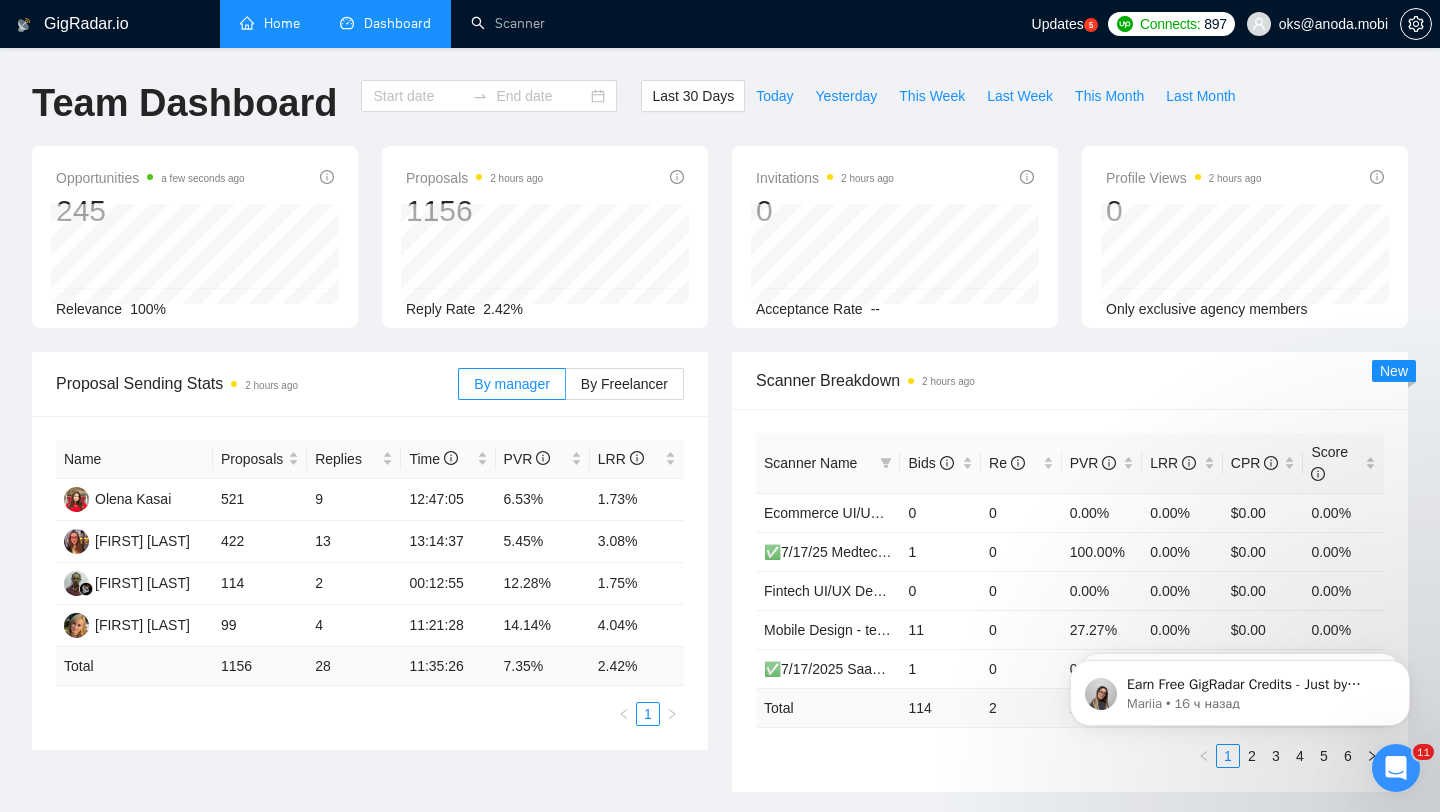type on "2025-07-02" 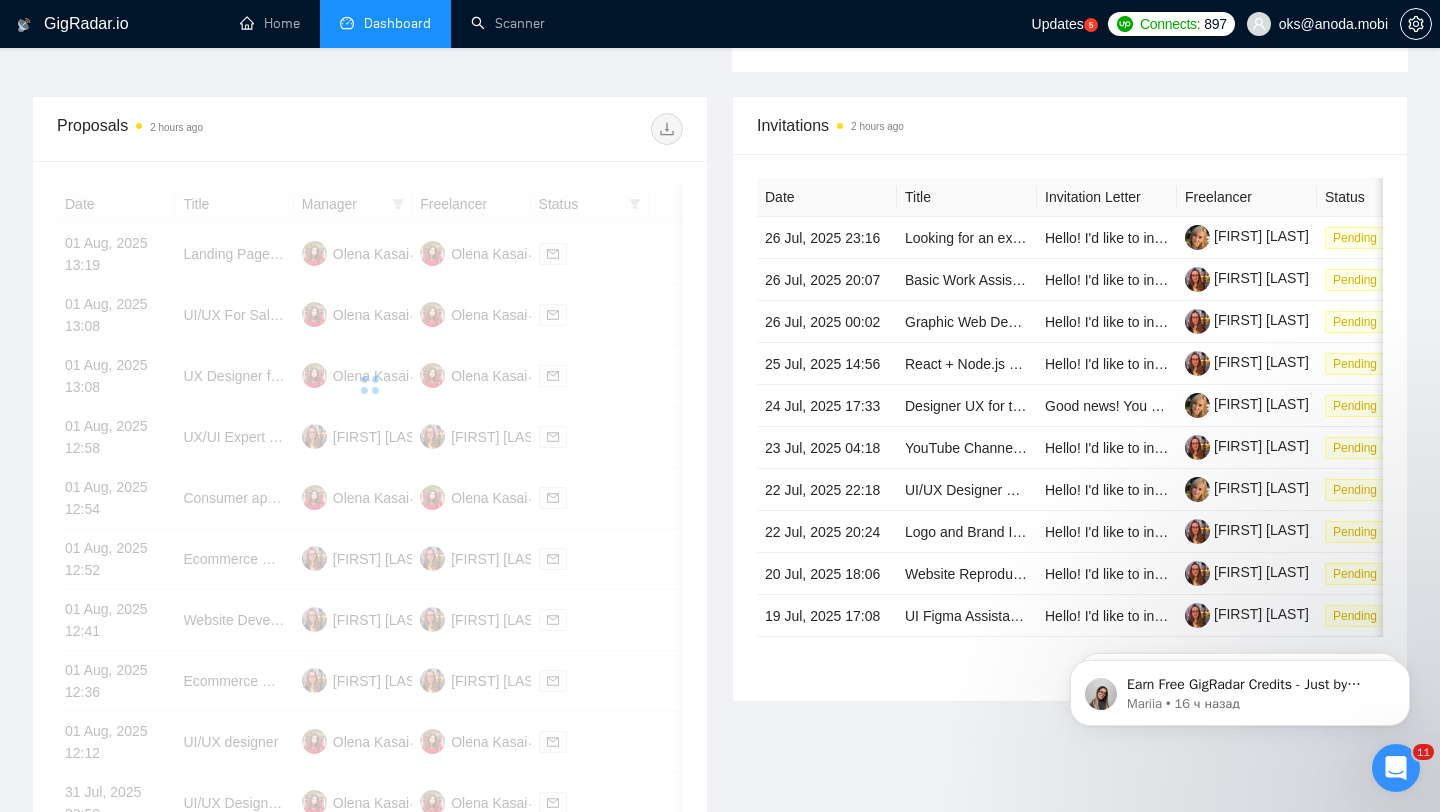 scroll, scrollTop: 709, scrollLeft: 0, axis: vertical 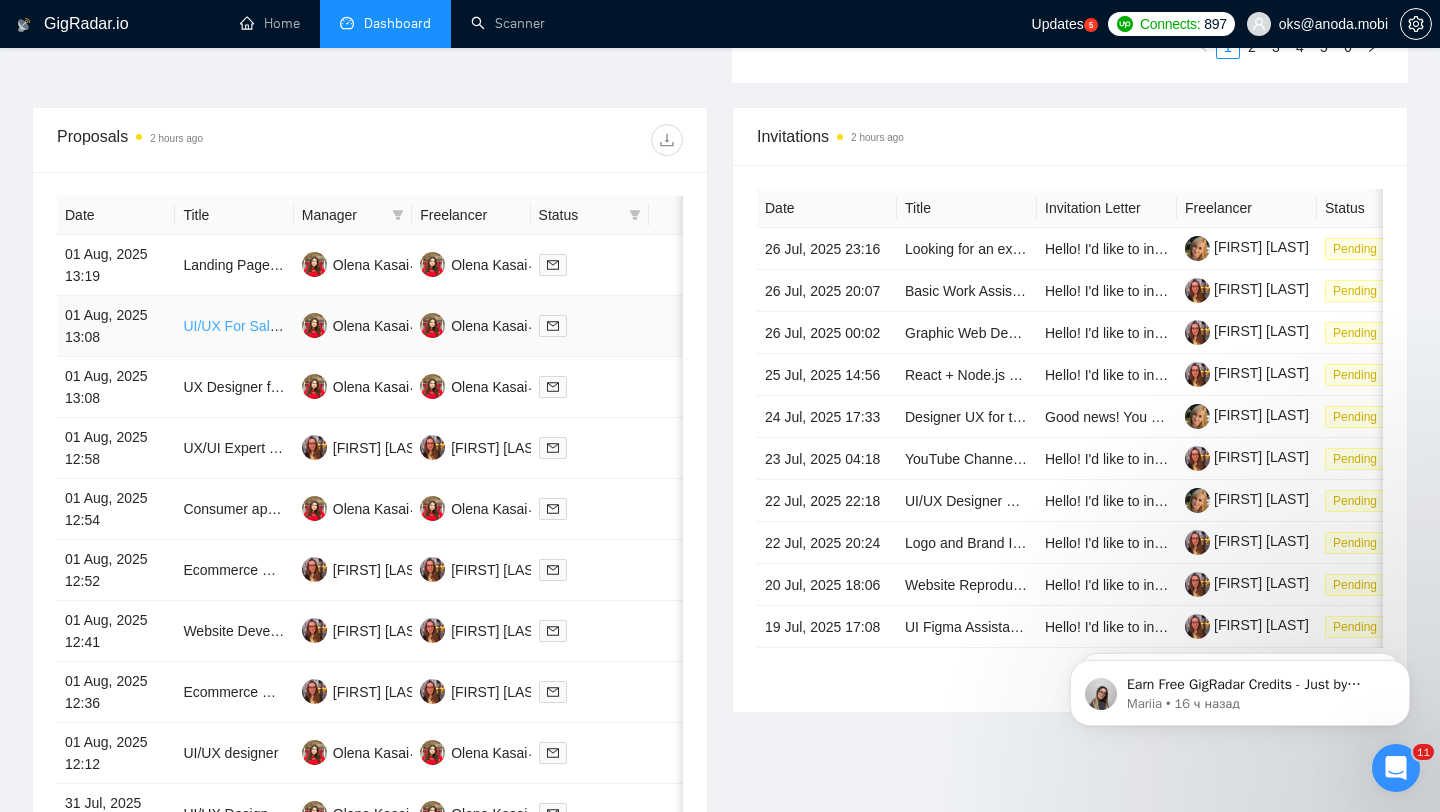 click on "UI/UX For Sales Funnel" at bounding box center (257, 326) 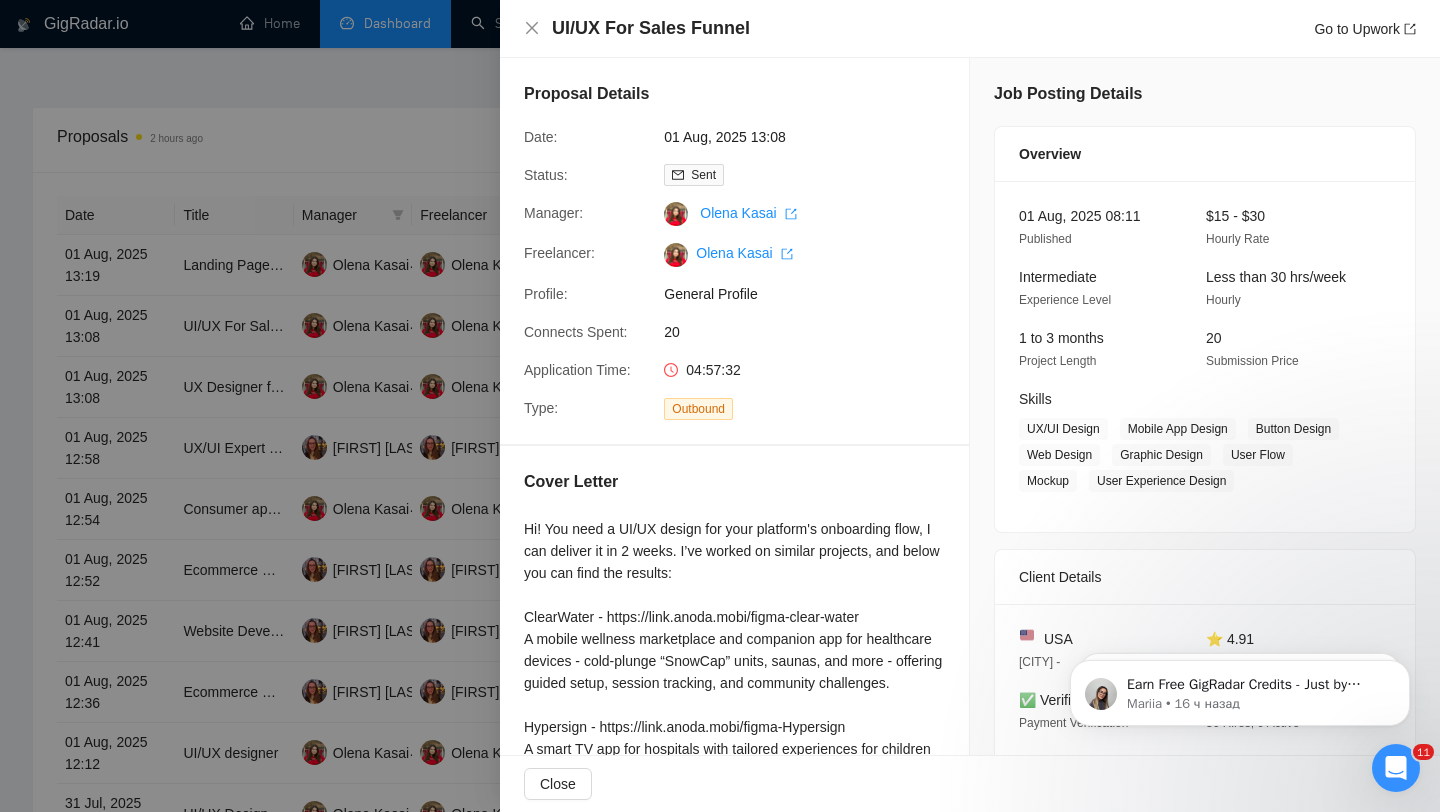 click at bounding box center [720, 406] 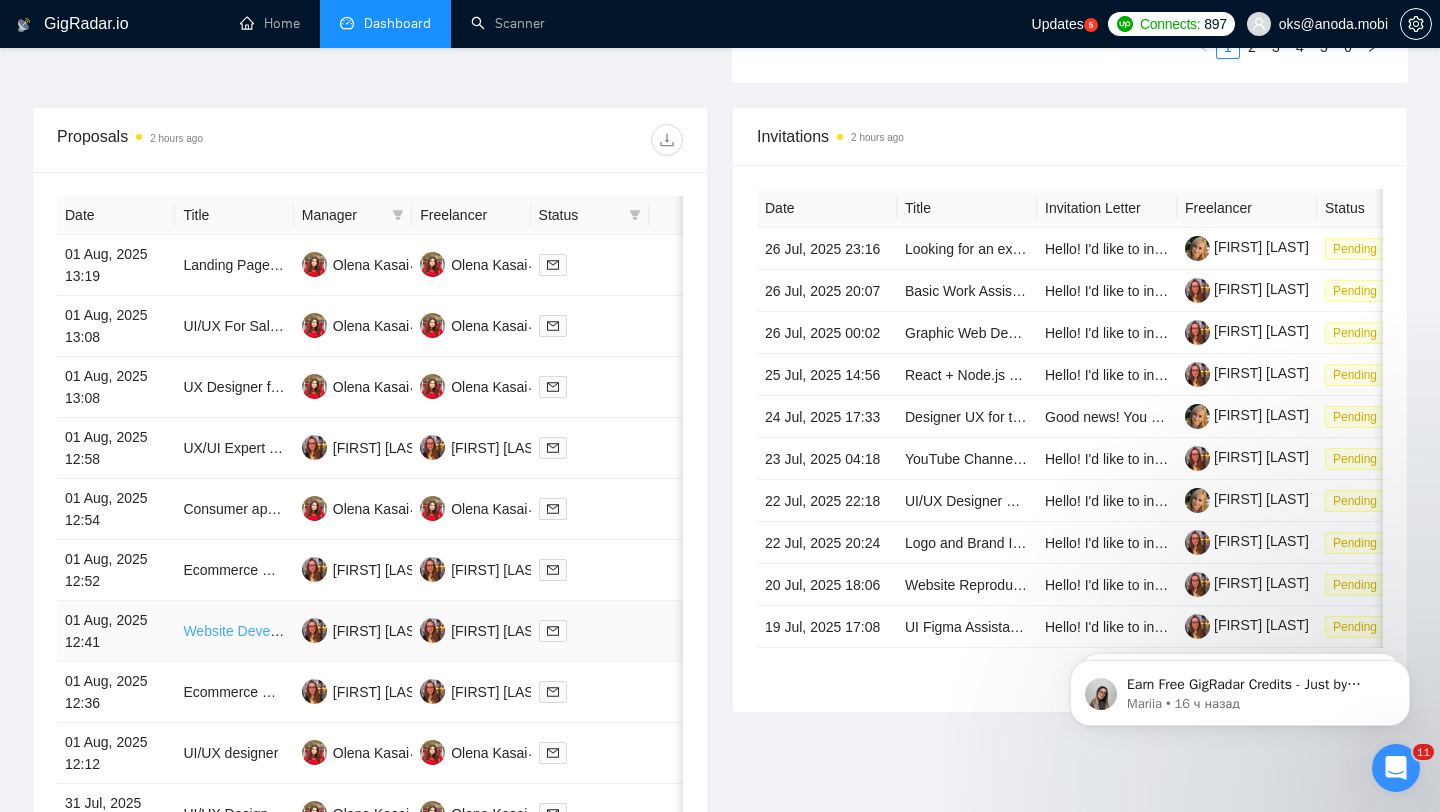 click on "Website Development for Building Solutions Company" at bounding box center (351, 631) 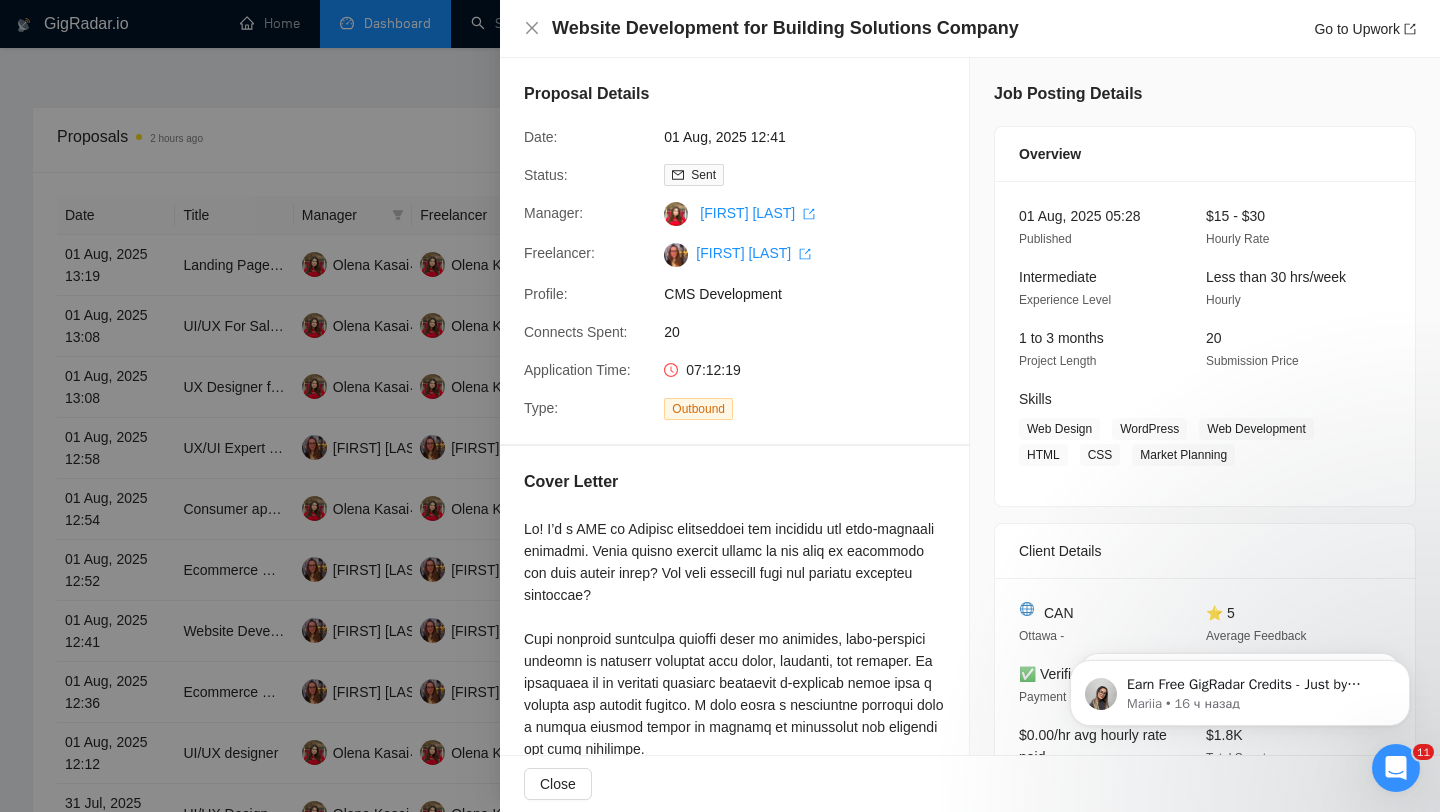 click at bounding box center [720, 406] 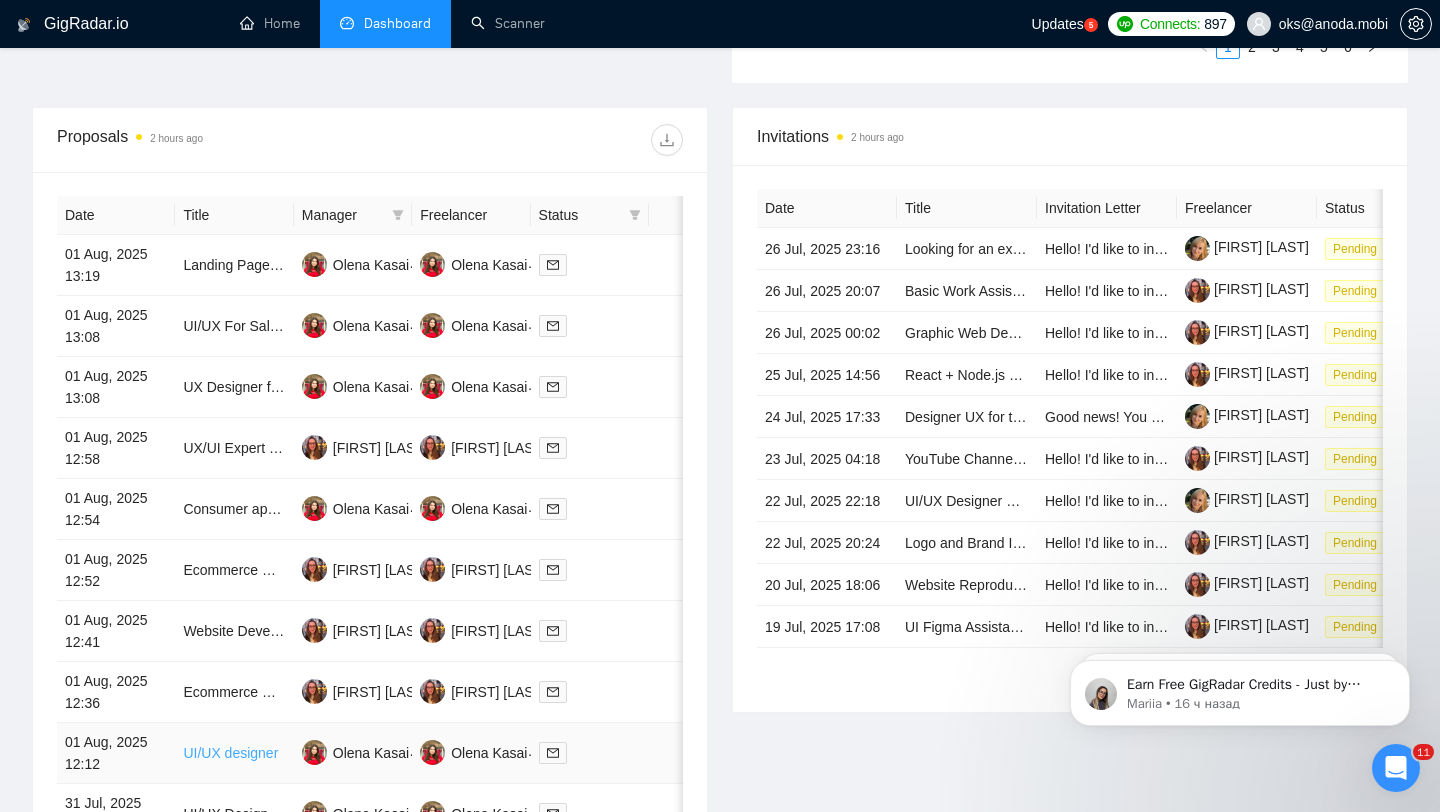 click on "UI/UX designer" at bounding box center [230, 753] 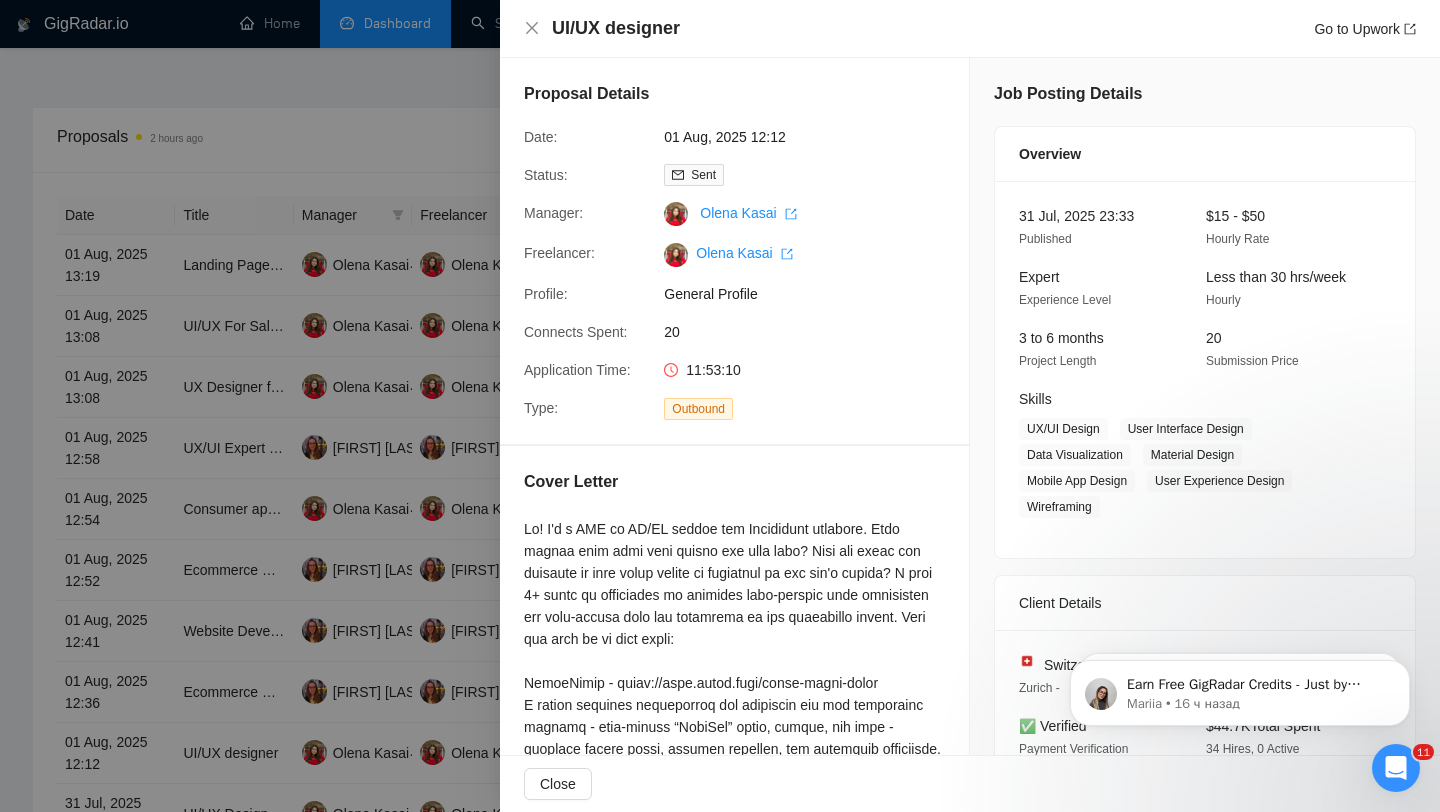 click at bounding box center [720, 406] 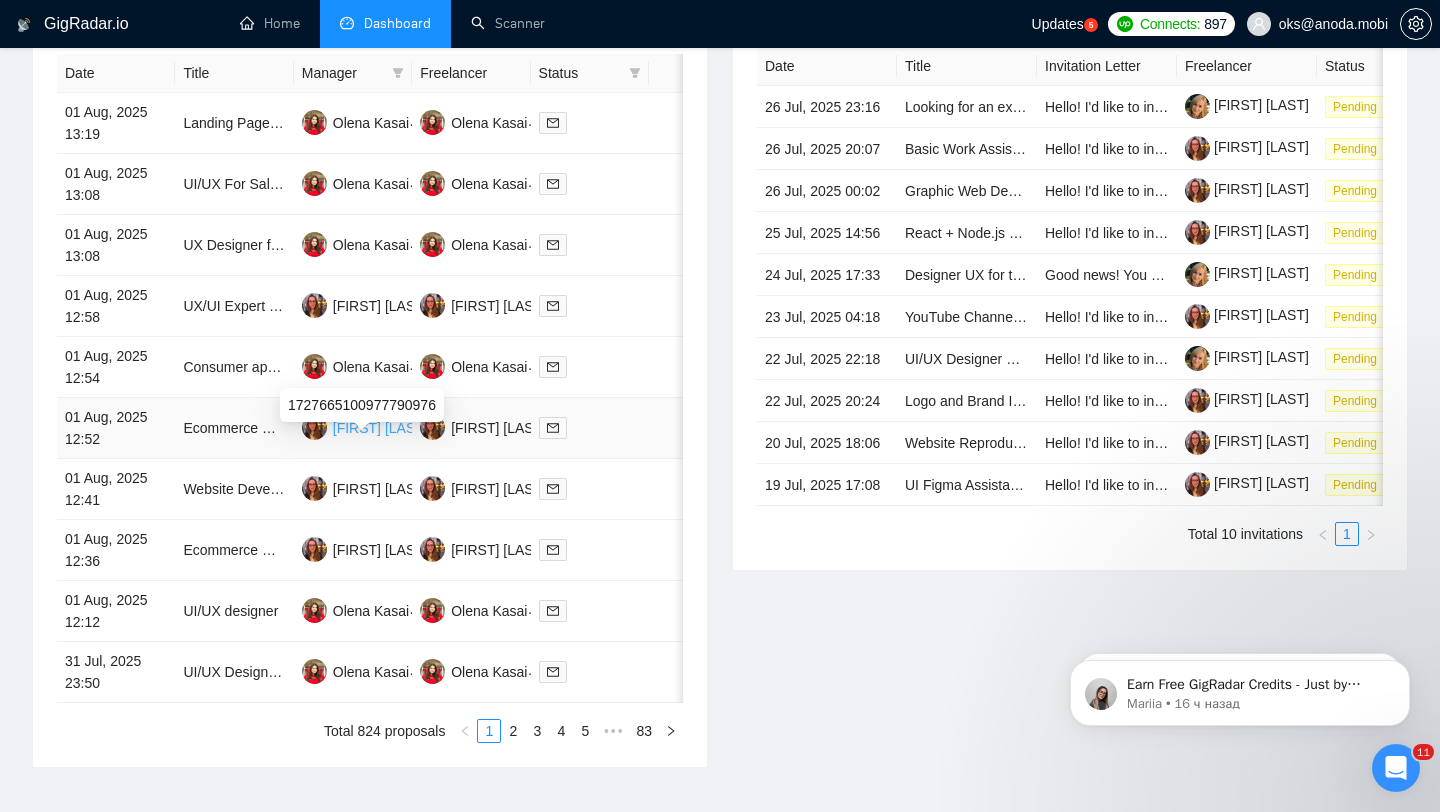 scroll, scrollTop: 985, scrollLeft: 0, axis: vertical 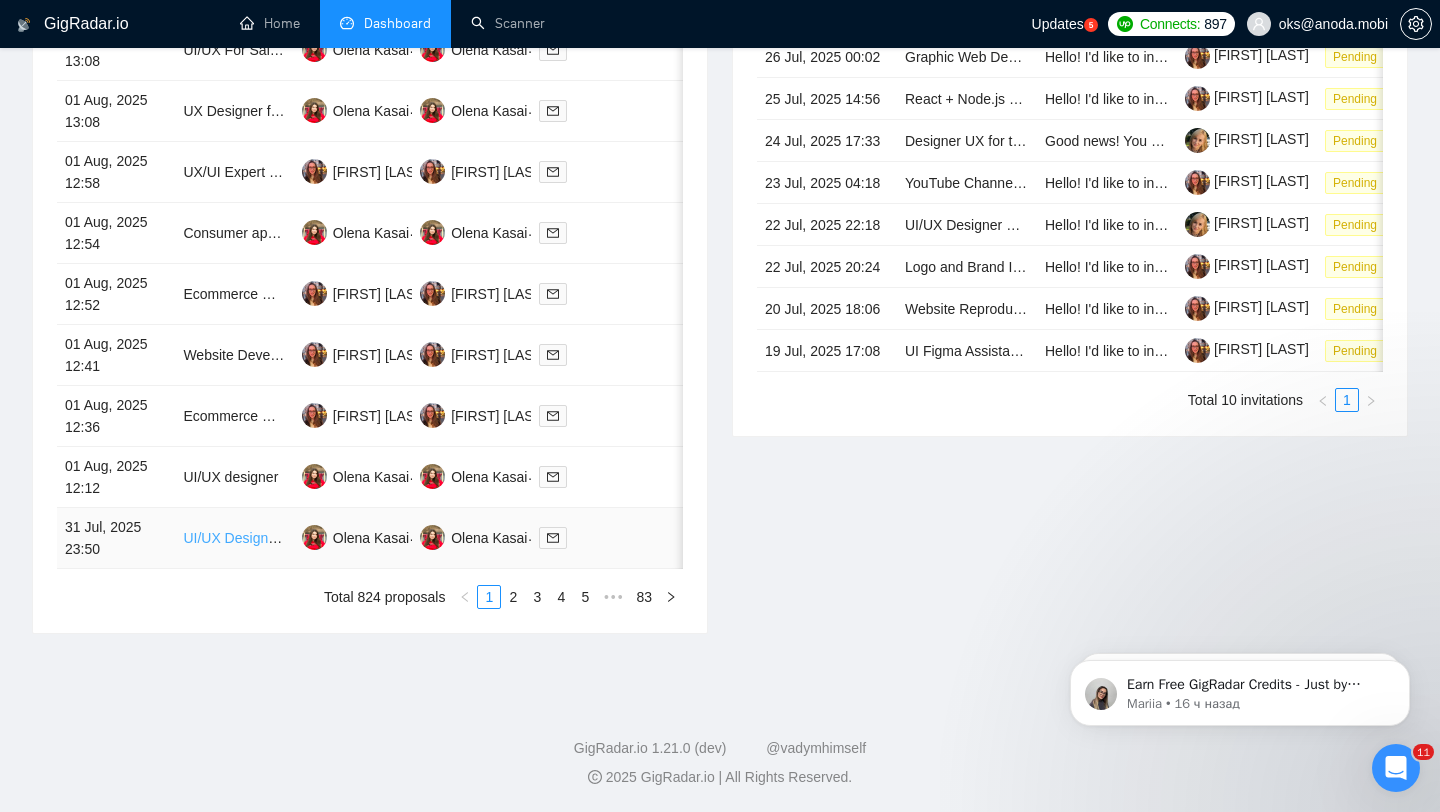 click on "UI/UX Designer for Sports Web3 App Update" at bounding box center (322, 538) 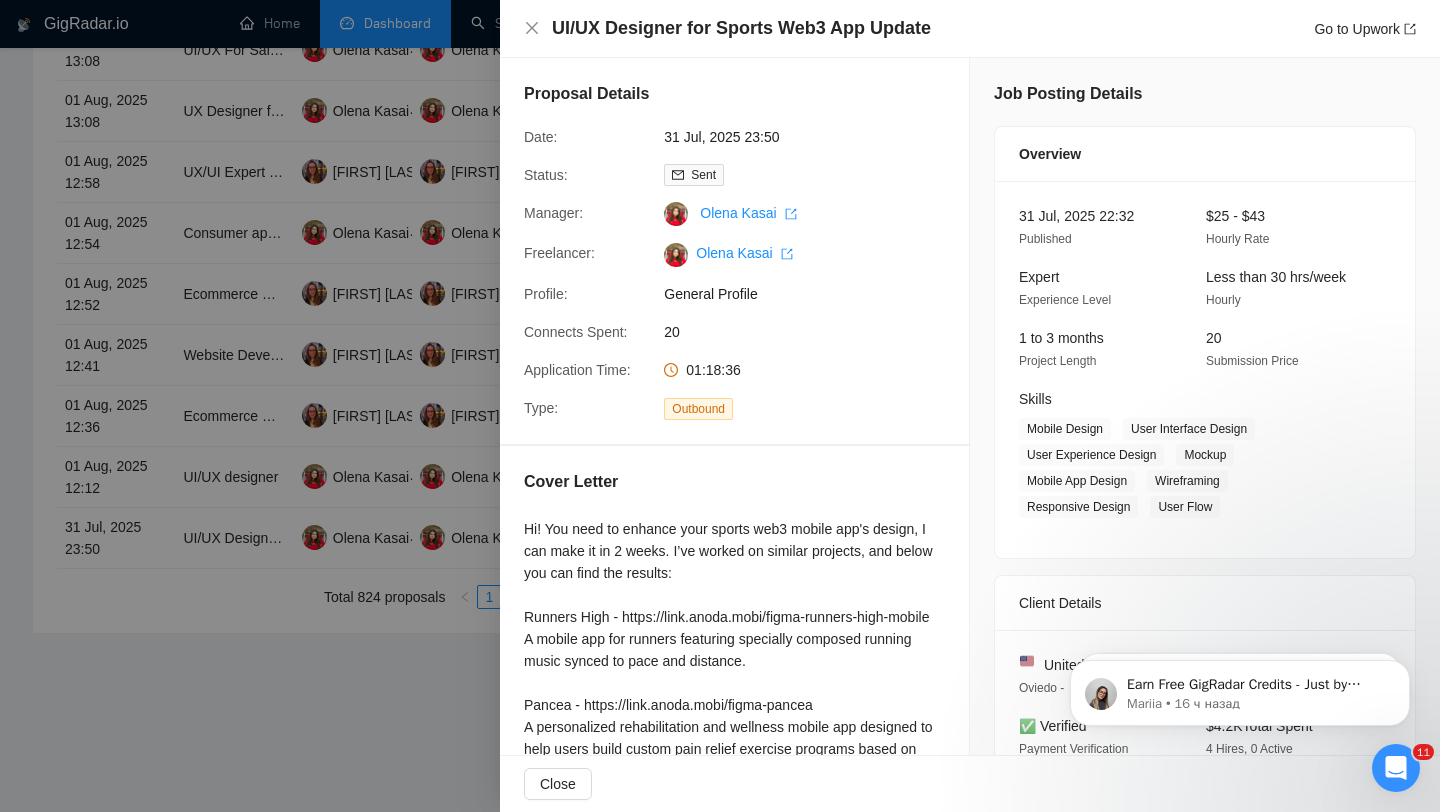 click at bounding box center (720, 406) 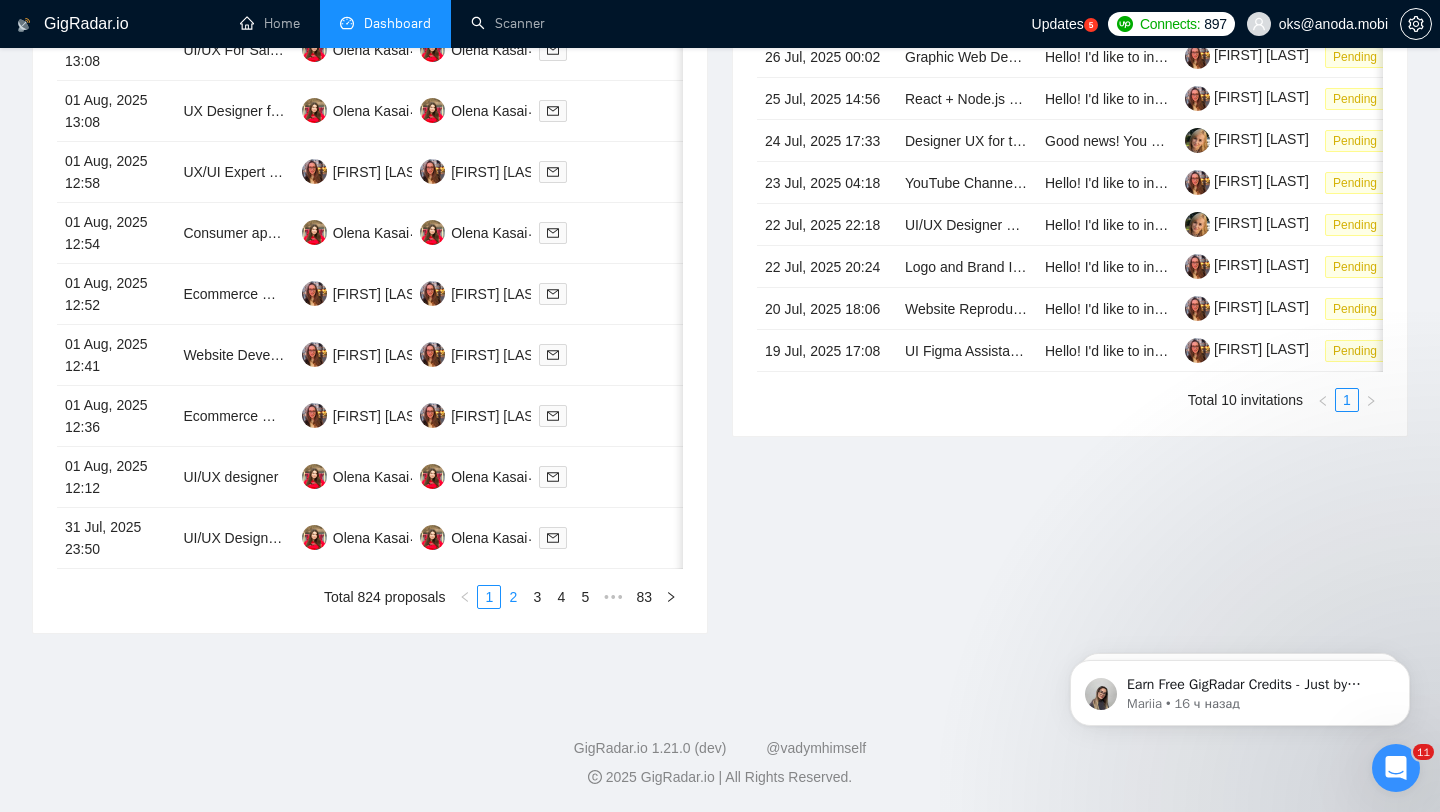 click on "2" at bounding box center [513, 597] 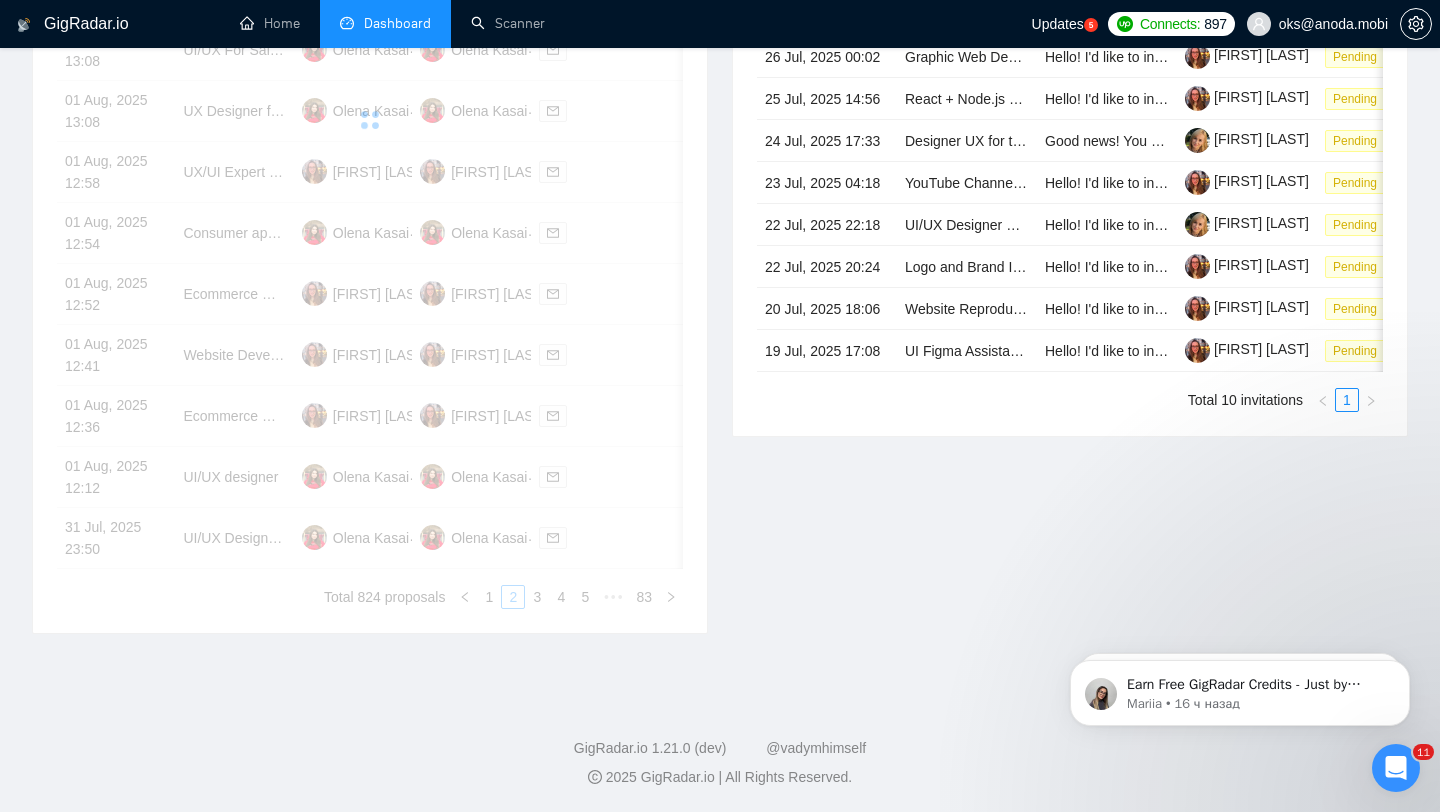 click at bounding box center [370, 120] 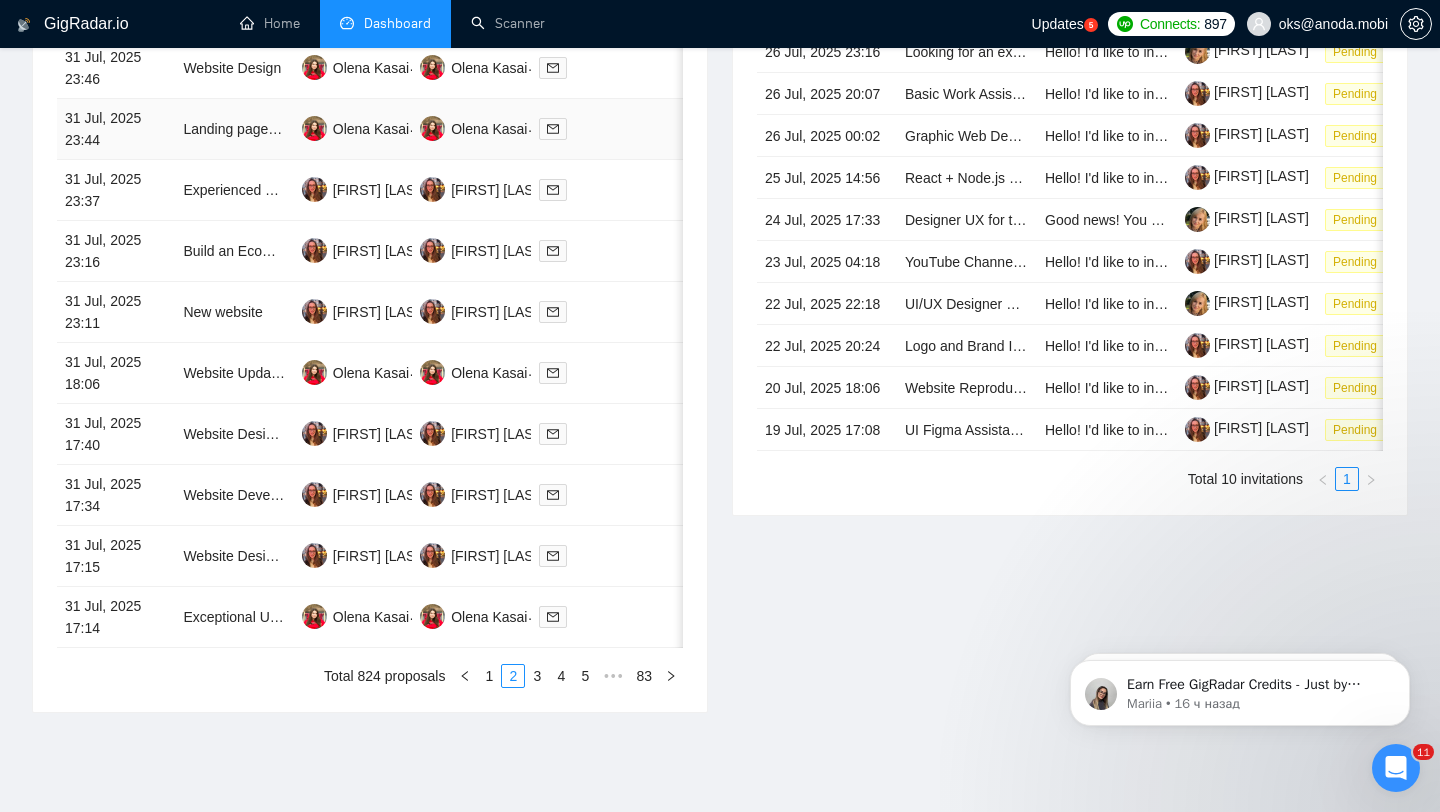 scroll, scrollTop: 851, scrollLeft: 0, axis: vertical 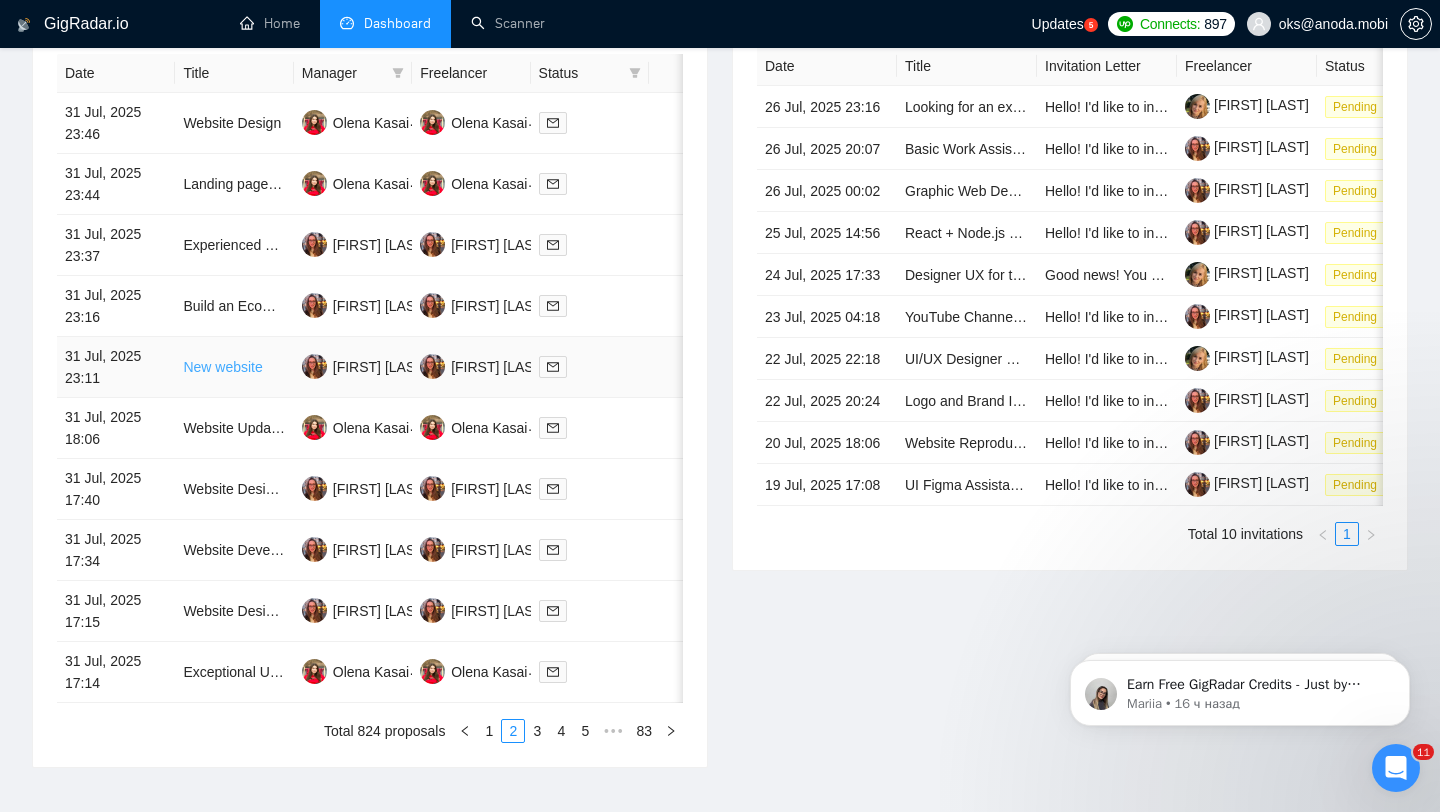 click on "New website" at bounding box center (222, 367) 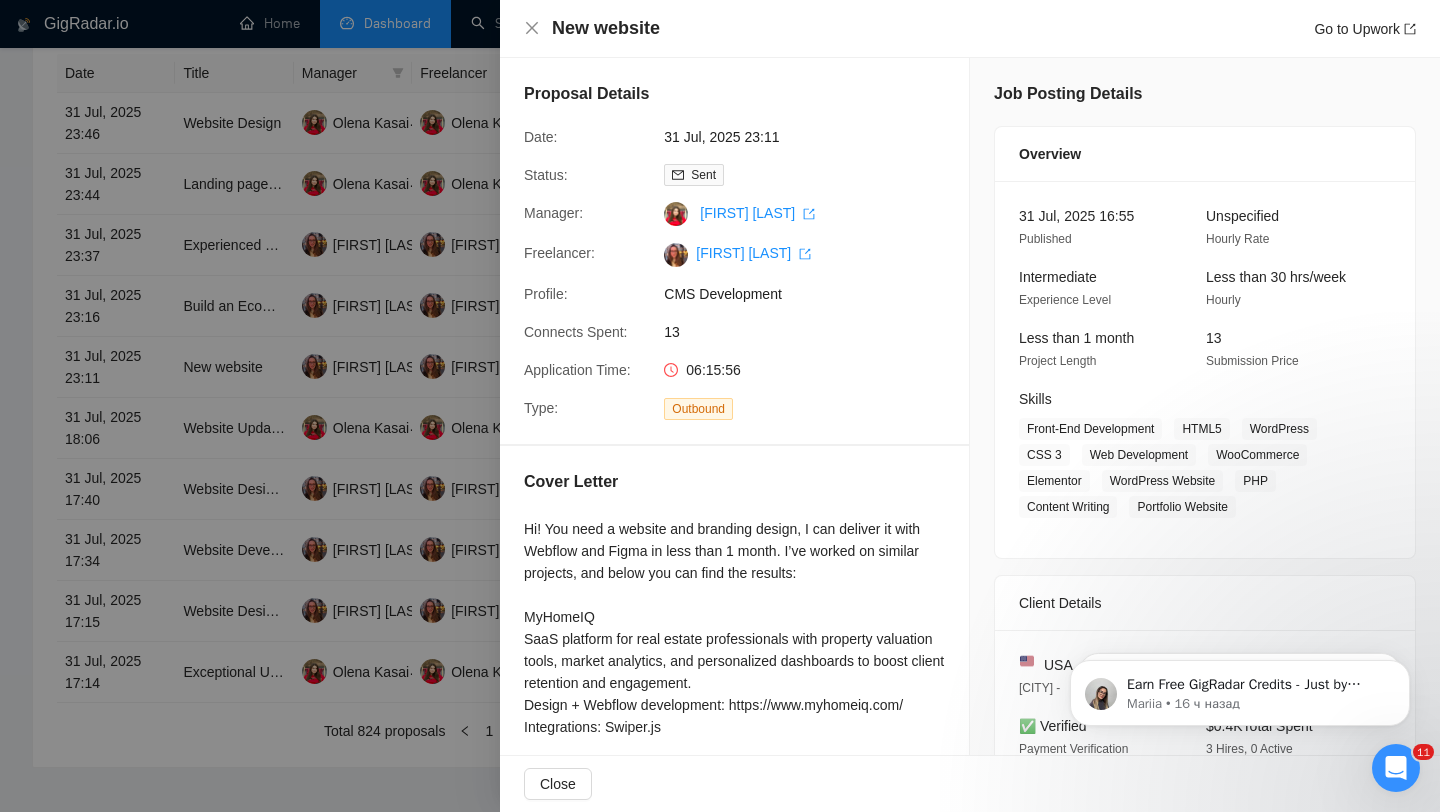 click at bounding box center (720, 406) 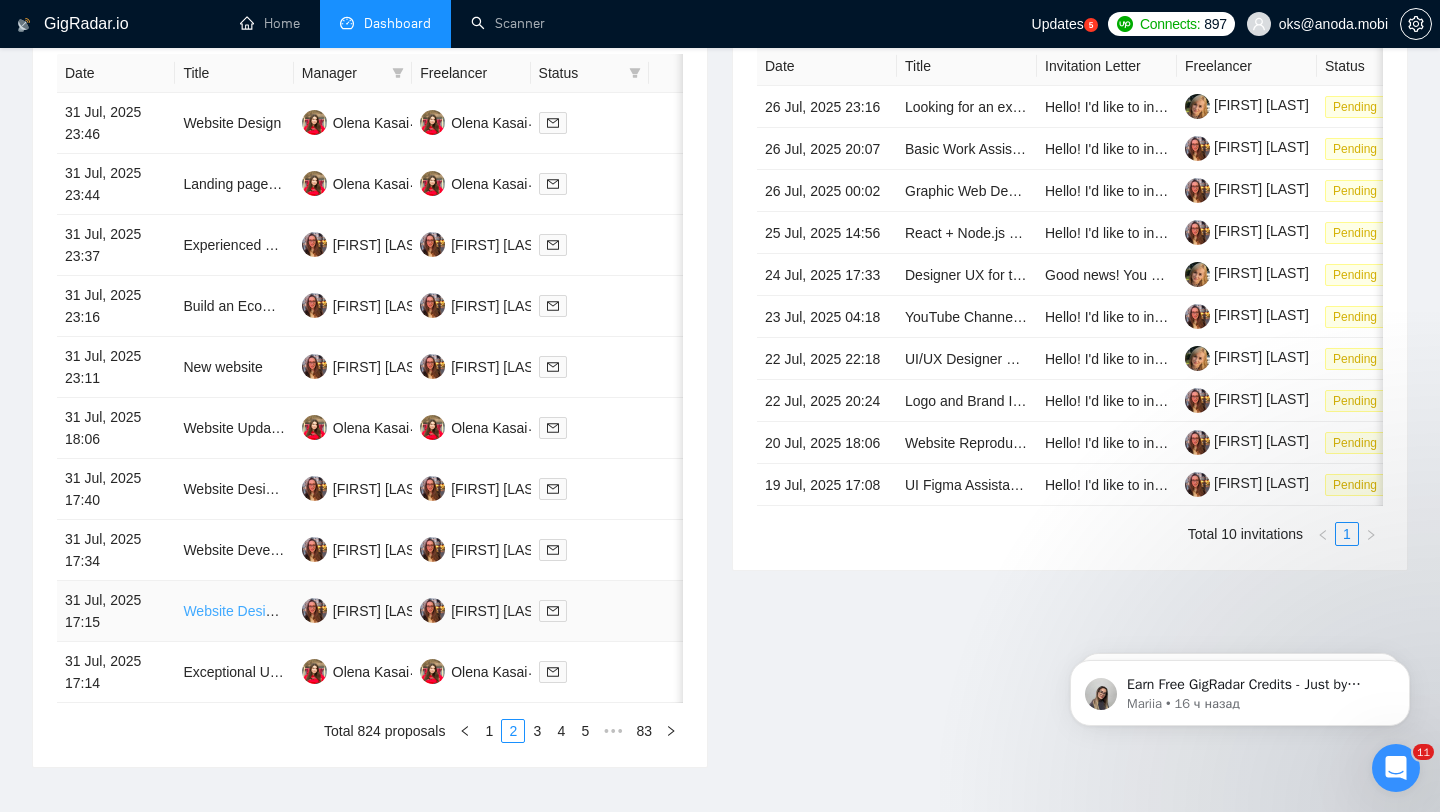 click on "Website Design for Entertainment Freelance Marketplace" at bounding box center (360, 611) 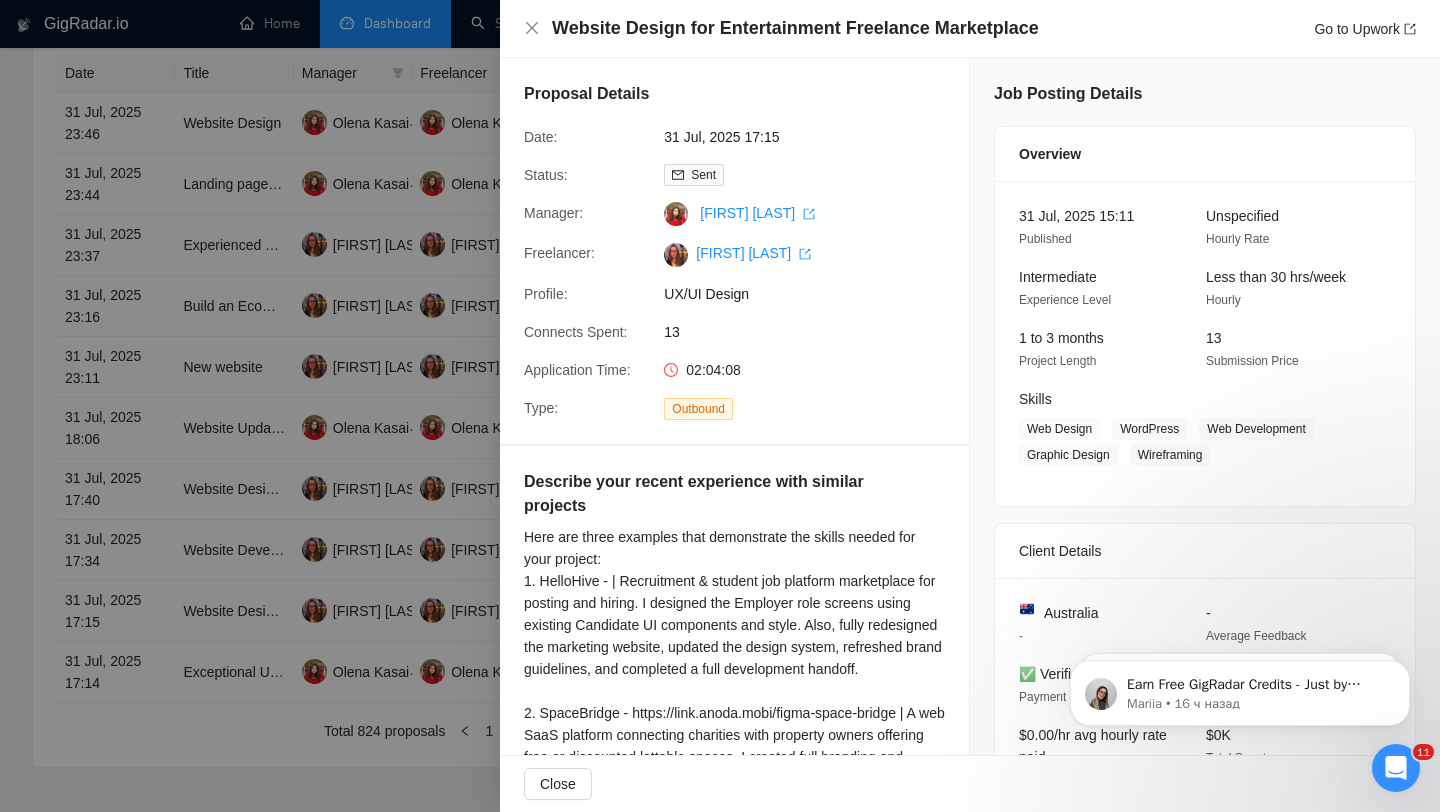 click at bounding box center [720, 406] 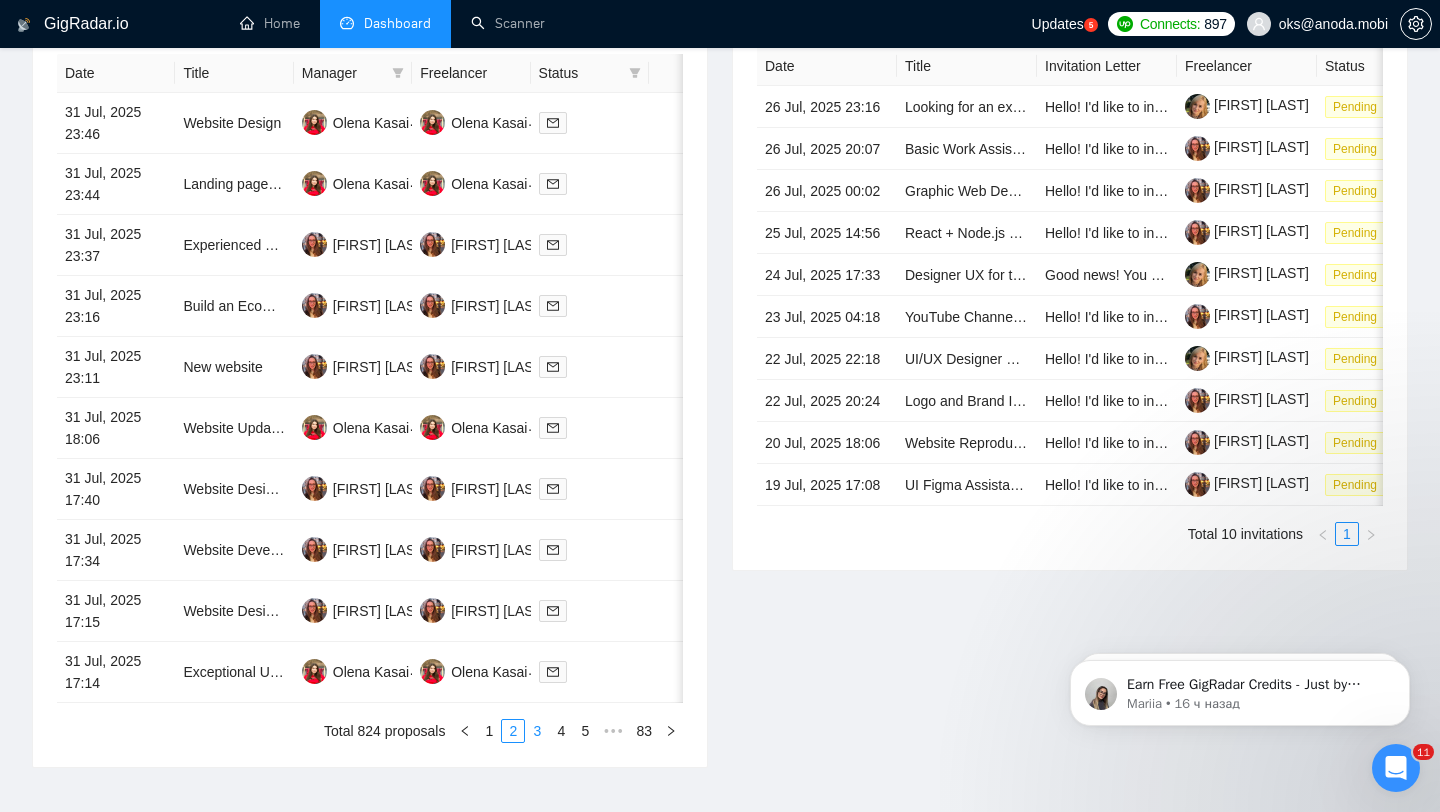 click on "3" at bounding box center (537, 731) 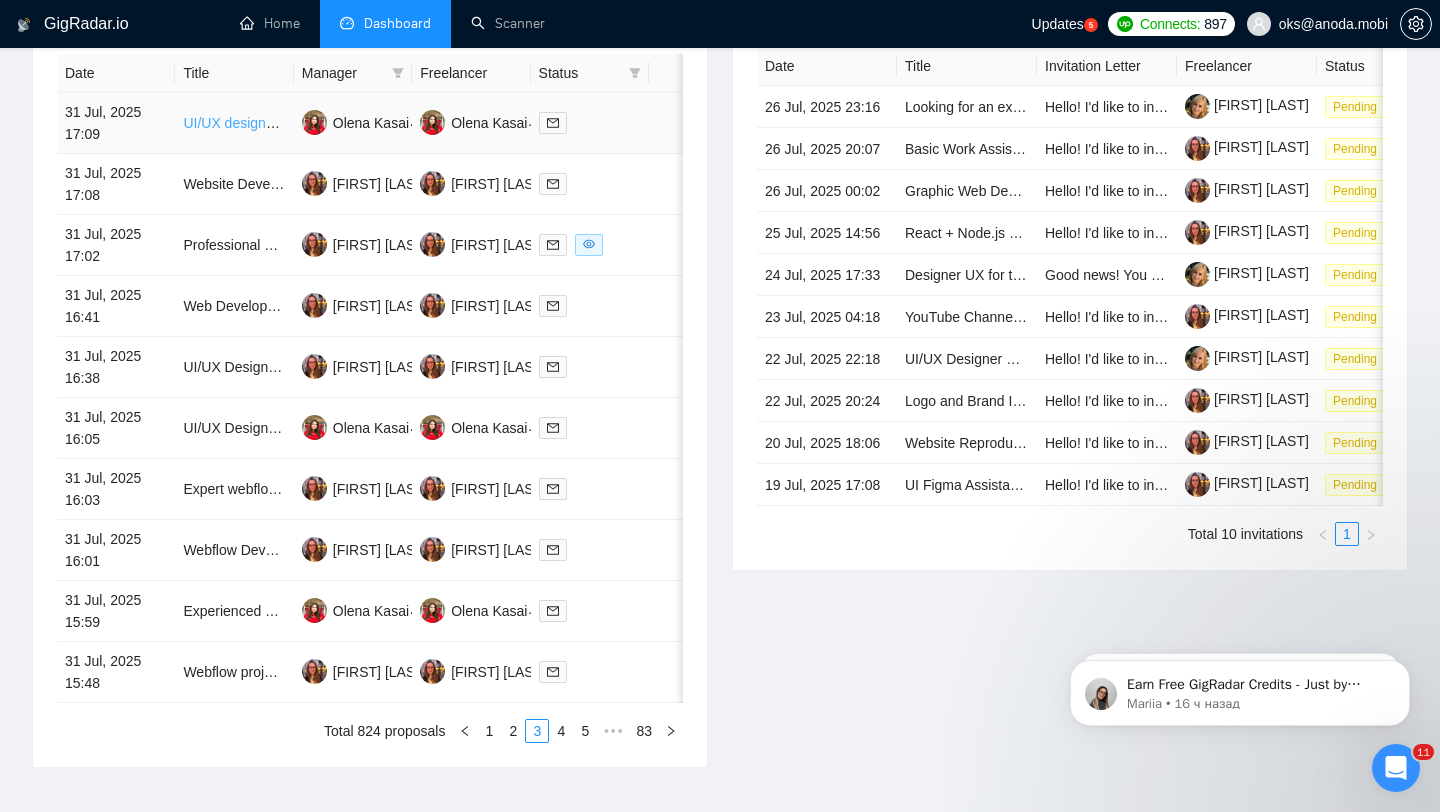 click on "UI/UX designers - Figma - Websites/Web Apps/Mobile Apps" at bounding box center (368, 123) 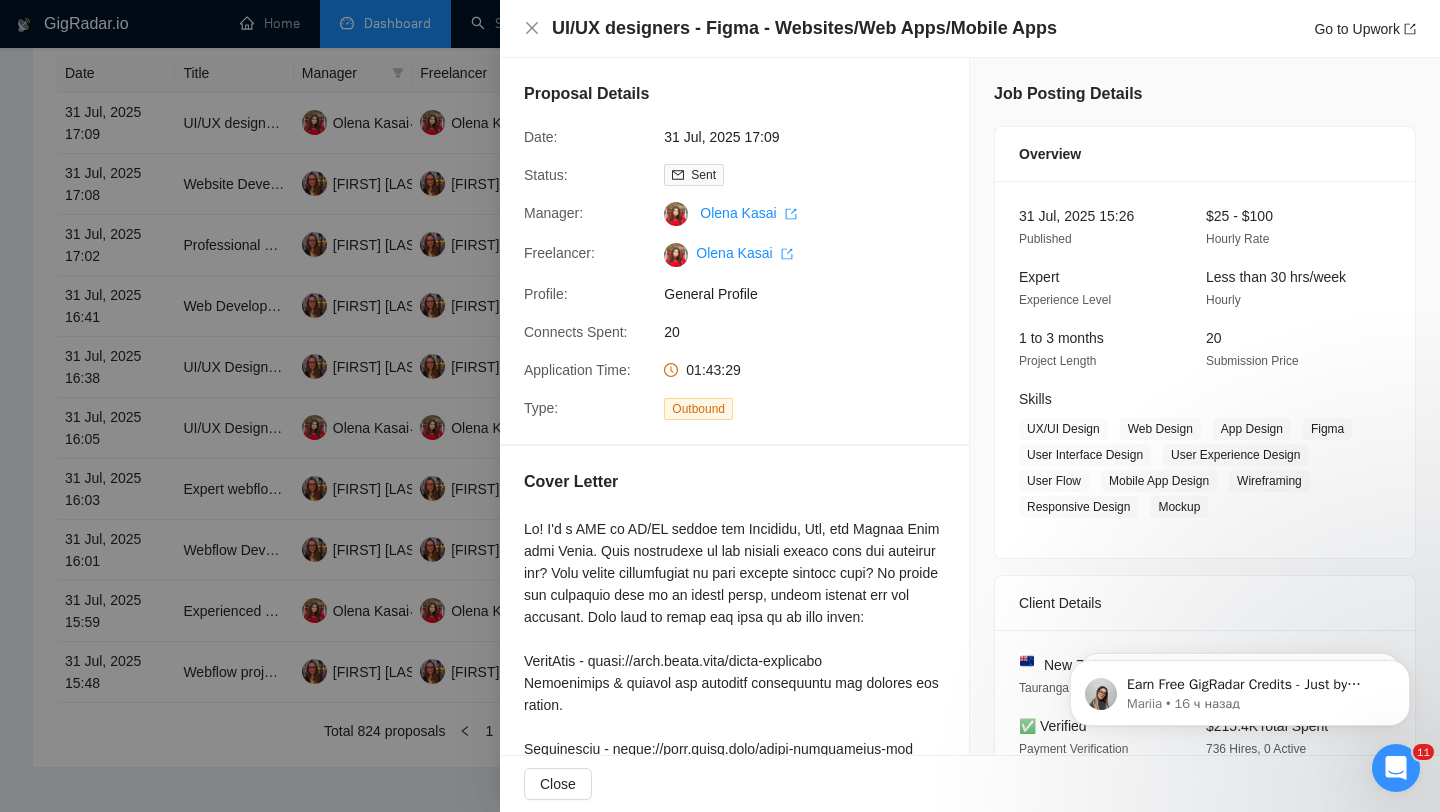 click at bounding box center [720, 406] 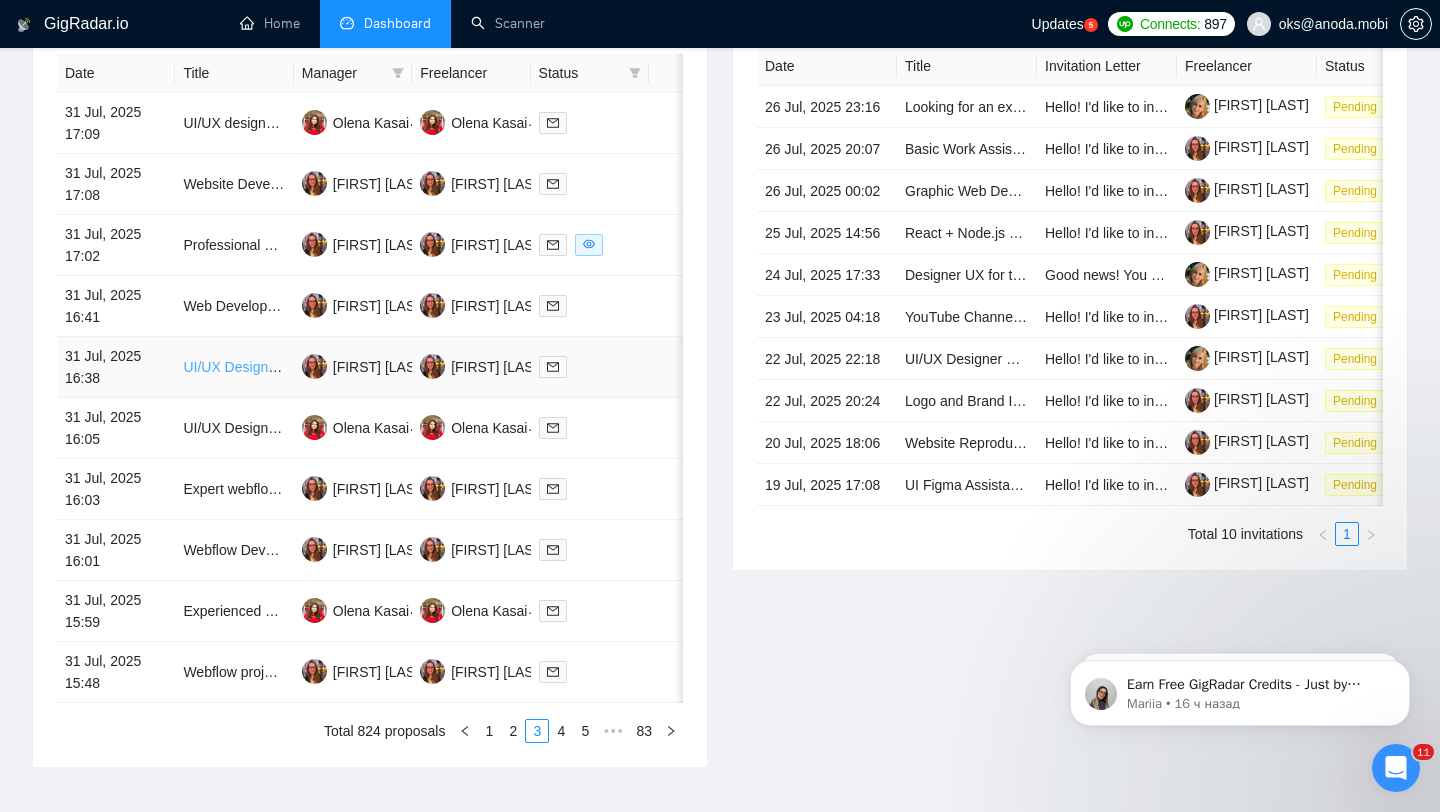 click on "UI/UX Designer Needed for eCommerce Website Design" at bounding box center [359, 367] 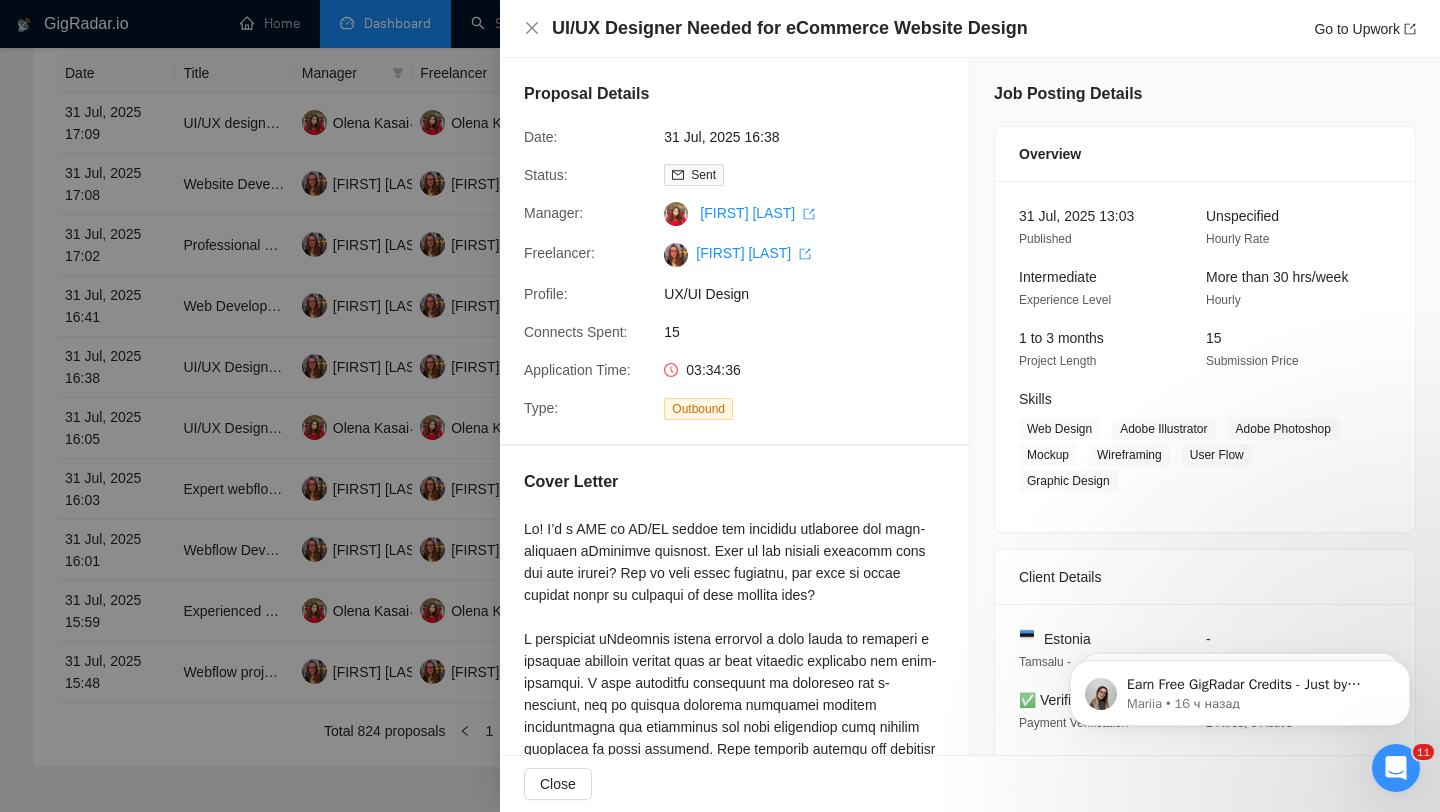 click at bounding box center [720, 406] 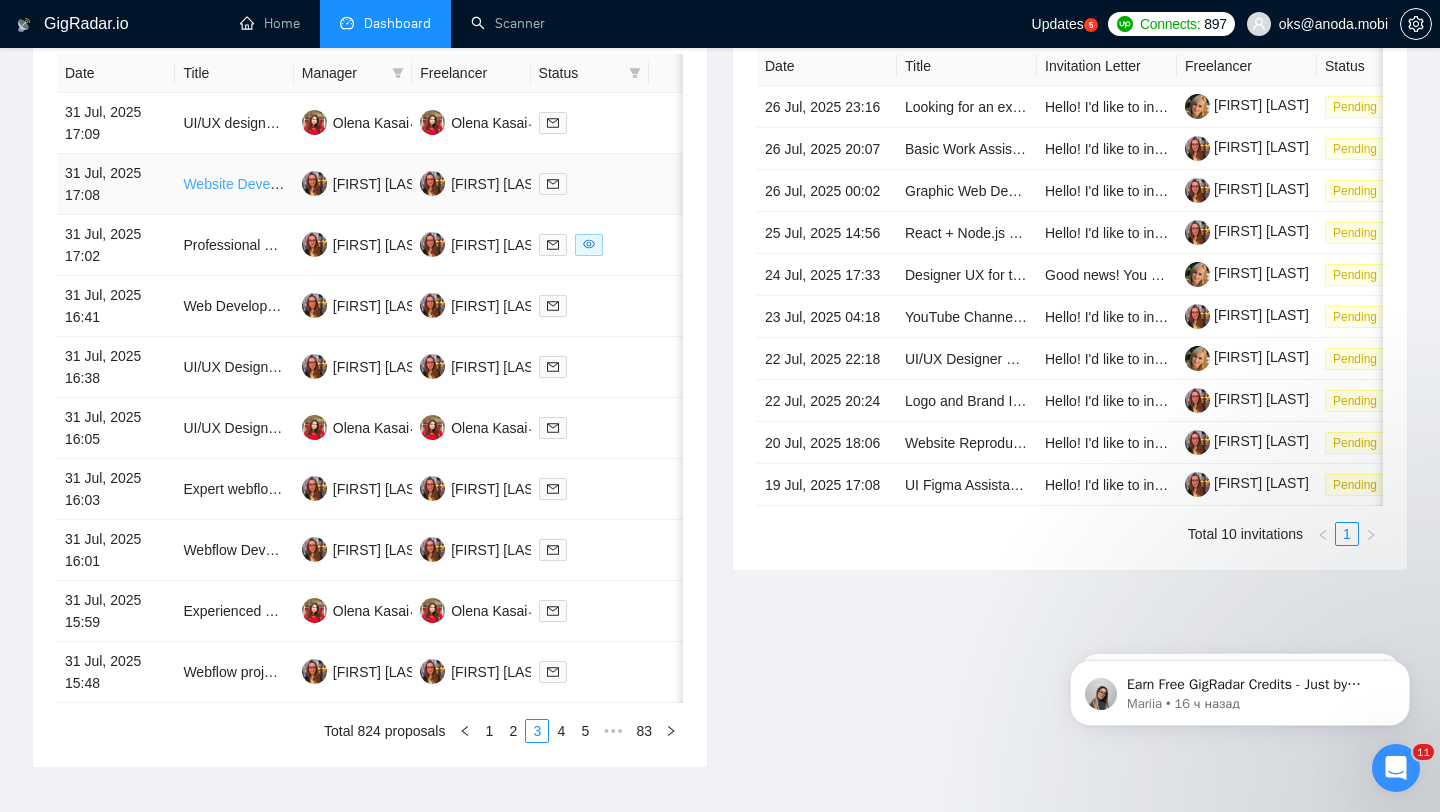 click on "Website Development for Bespoke Supply and Fit Services" at bounding box center [366, 184] 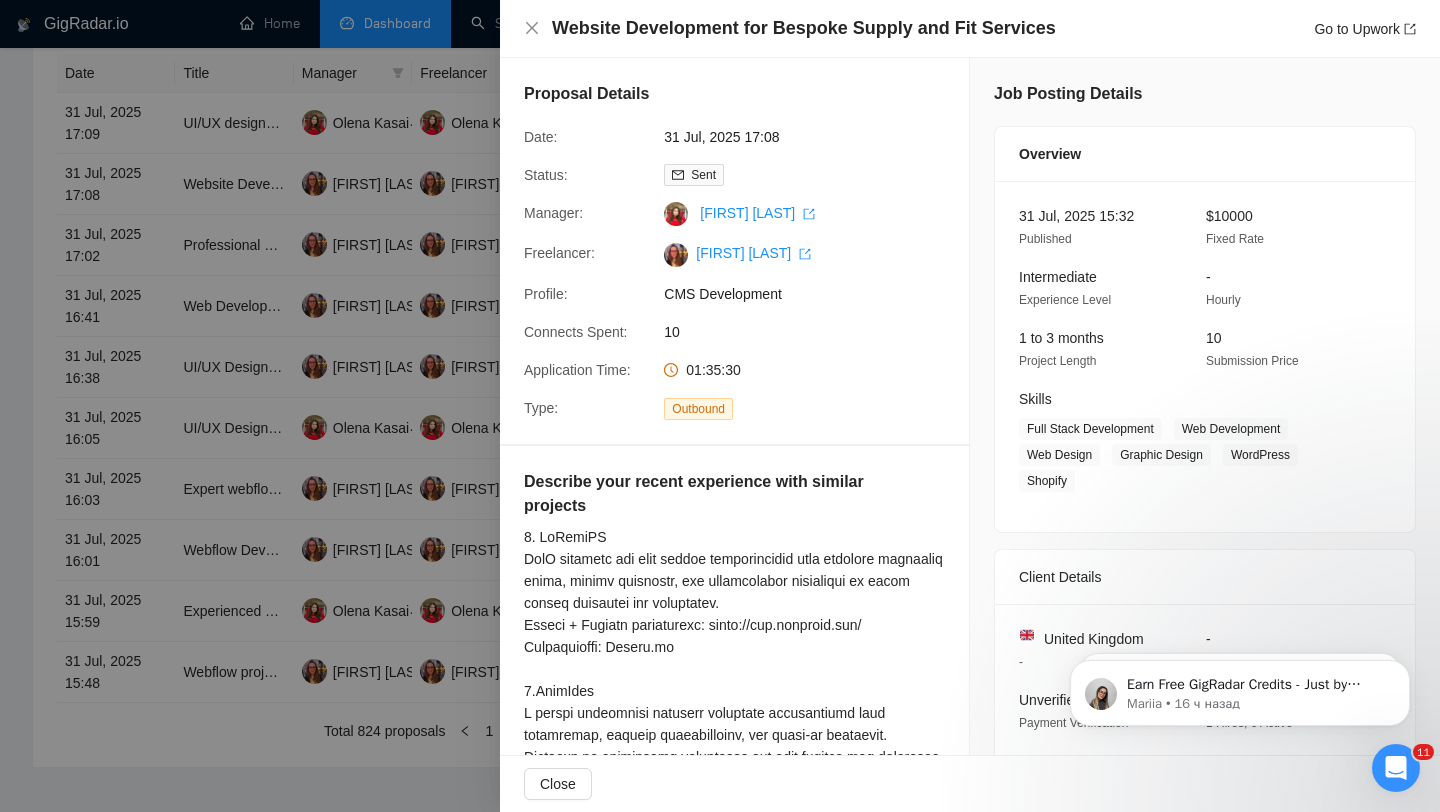 click at bounding box center [720, 406] 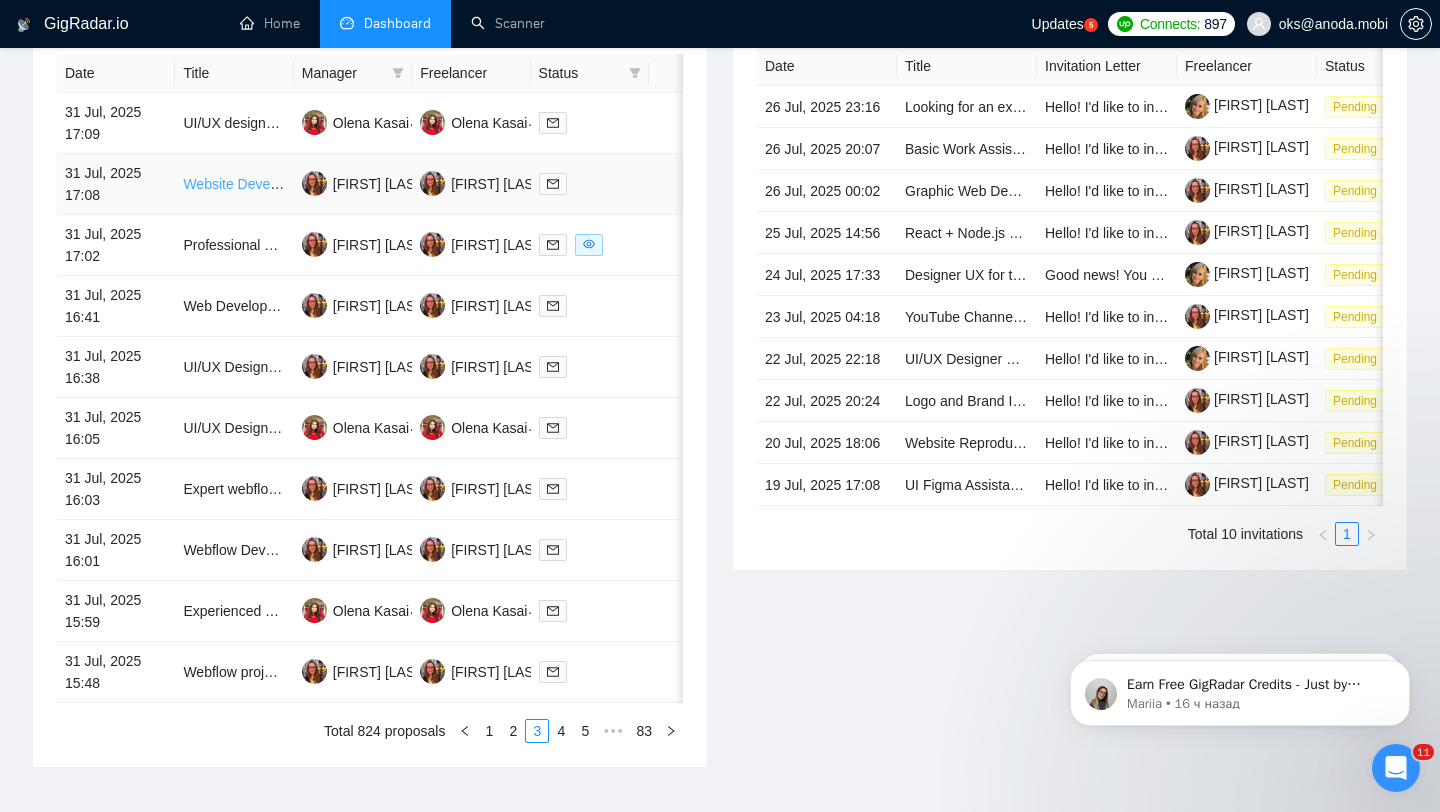 click on "Website Development for Bespoke Supply and Fit Services" at bounding box center [366, 184] 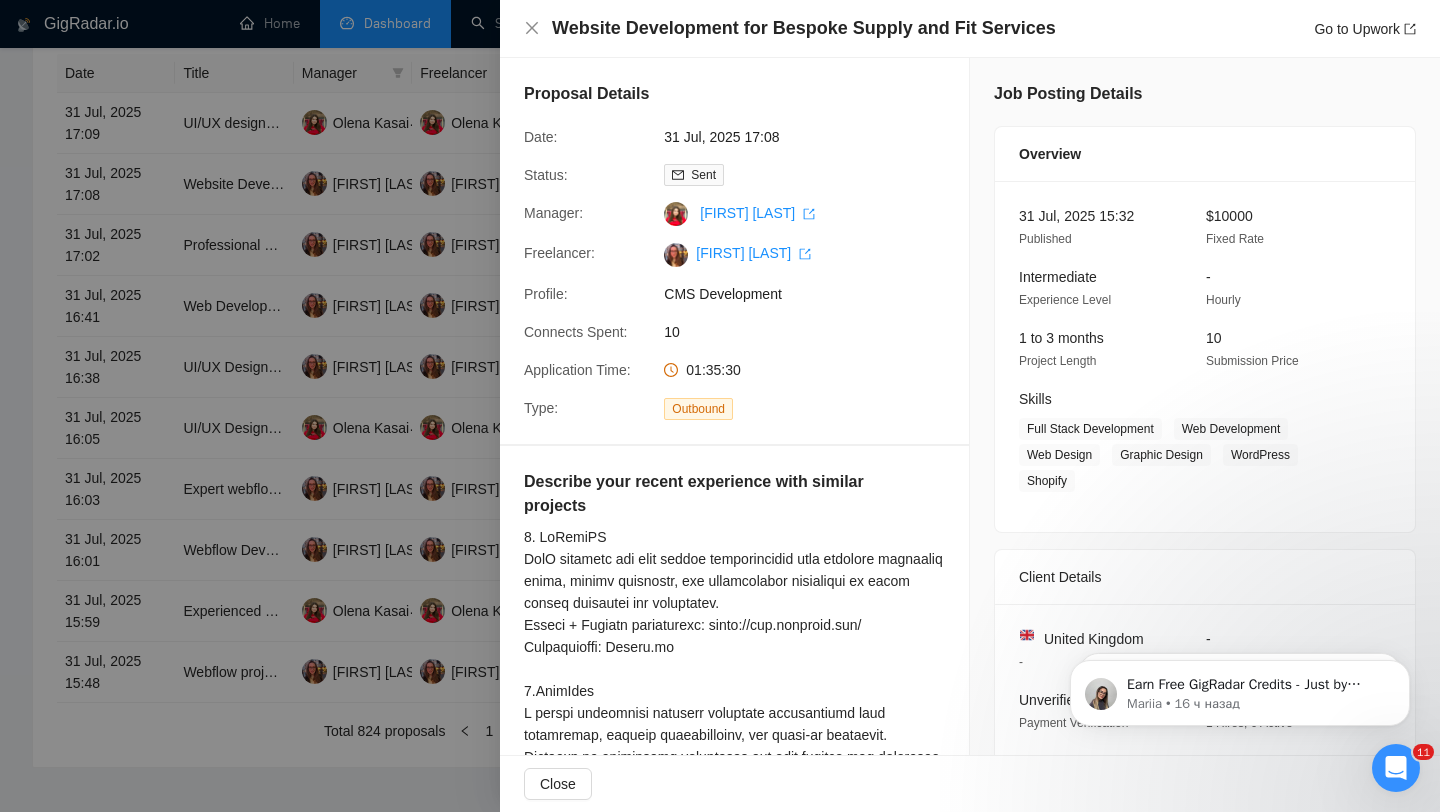 click at bounding box center (720, 406) 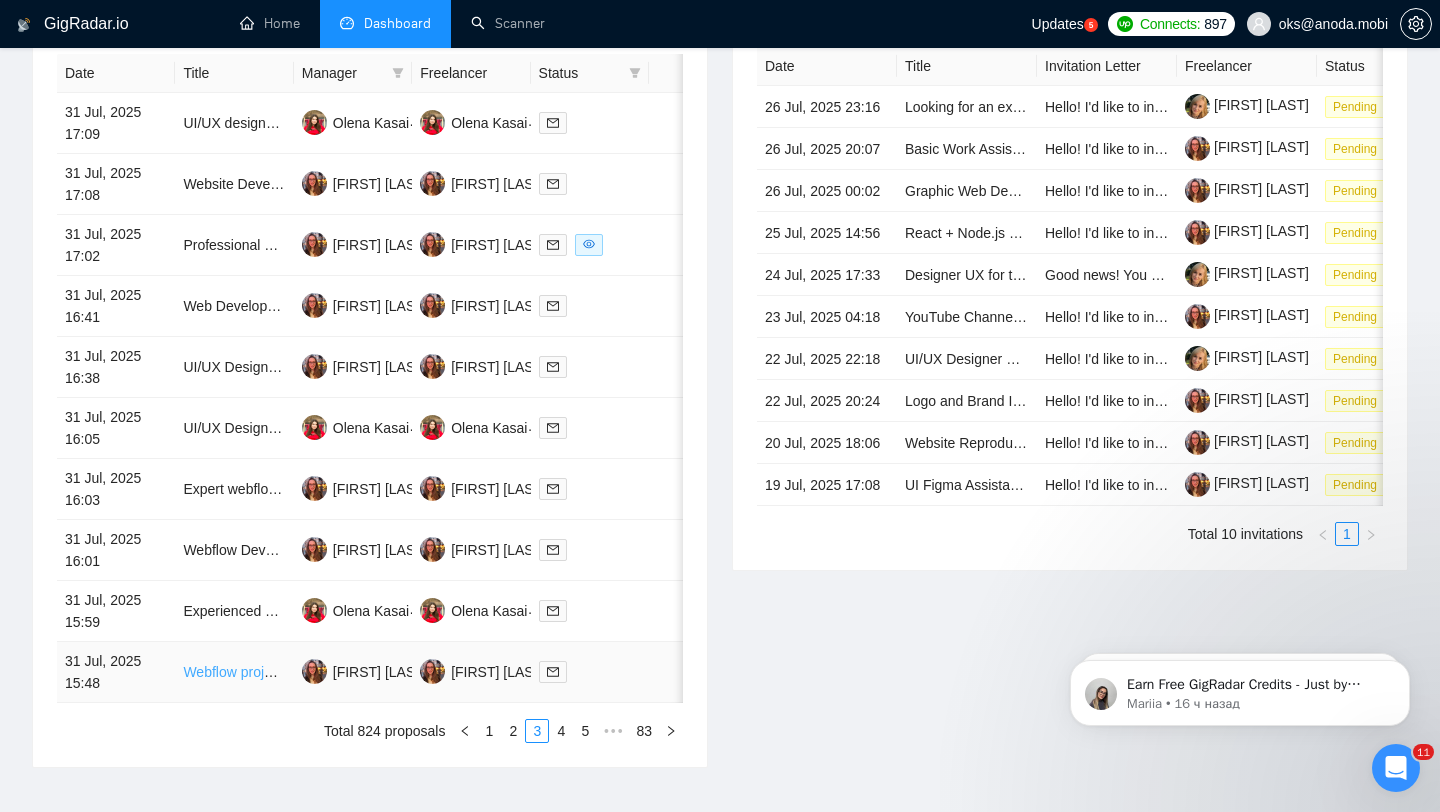 click on "Webflow project - Expert Designer and Developer needed" at bounding box center [362, 672] 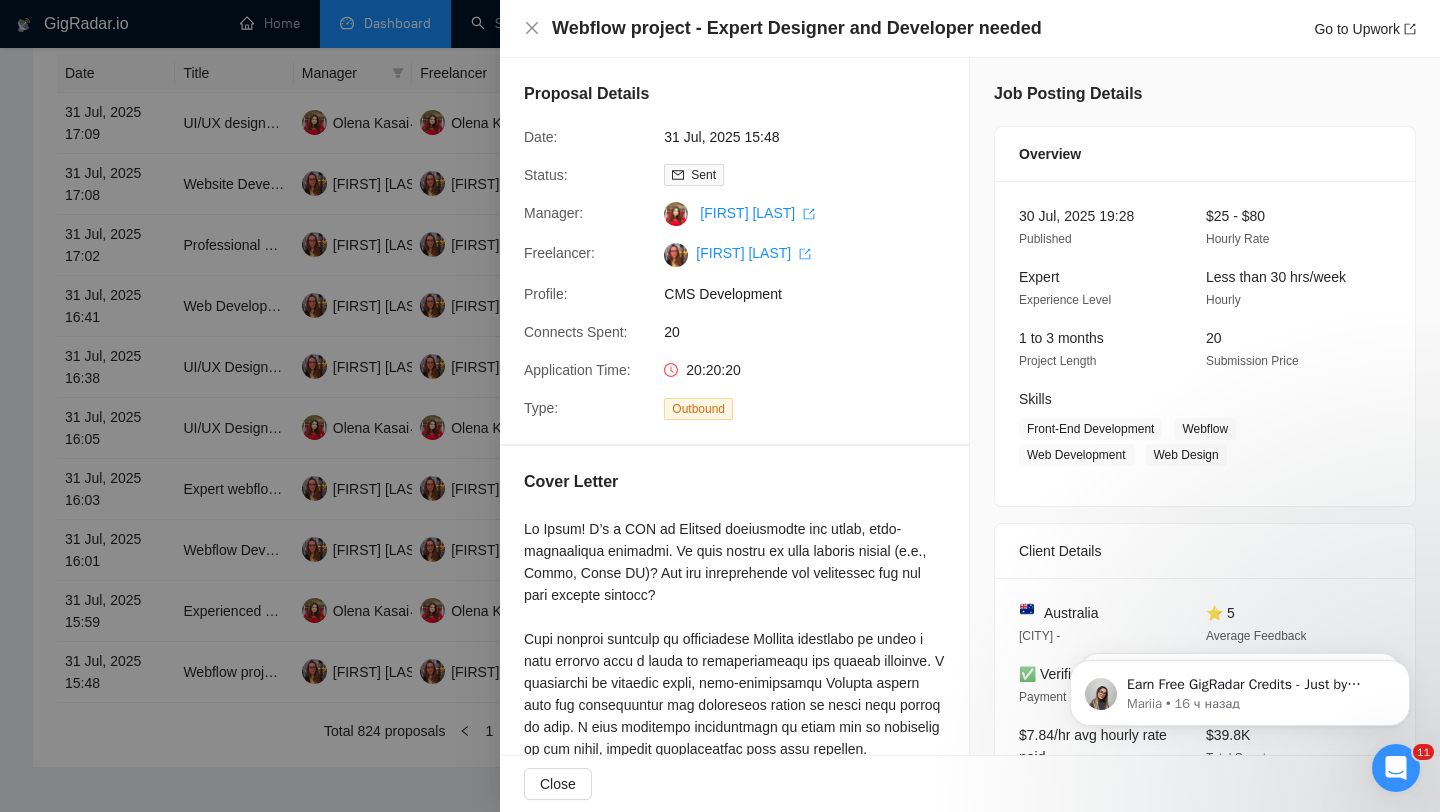 click at bounding box center [720, 406] 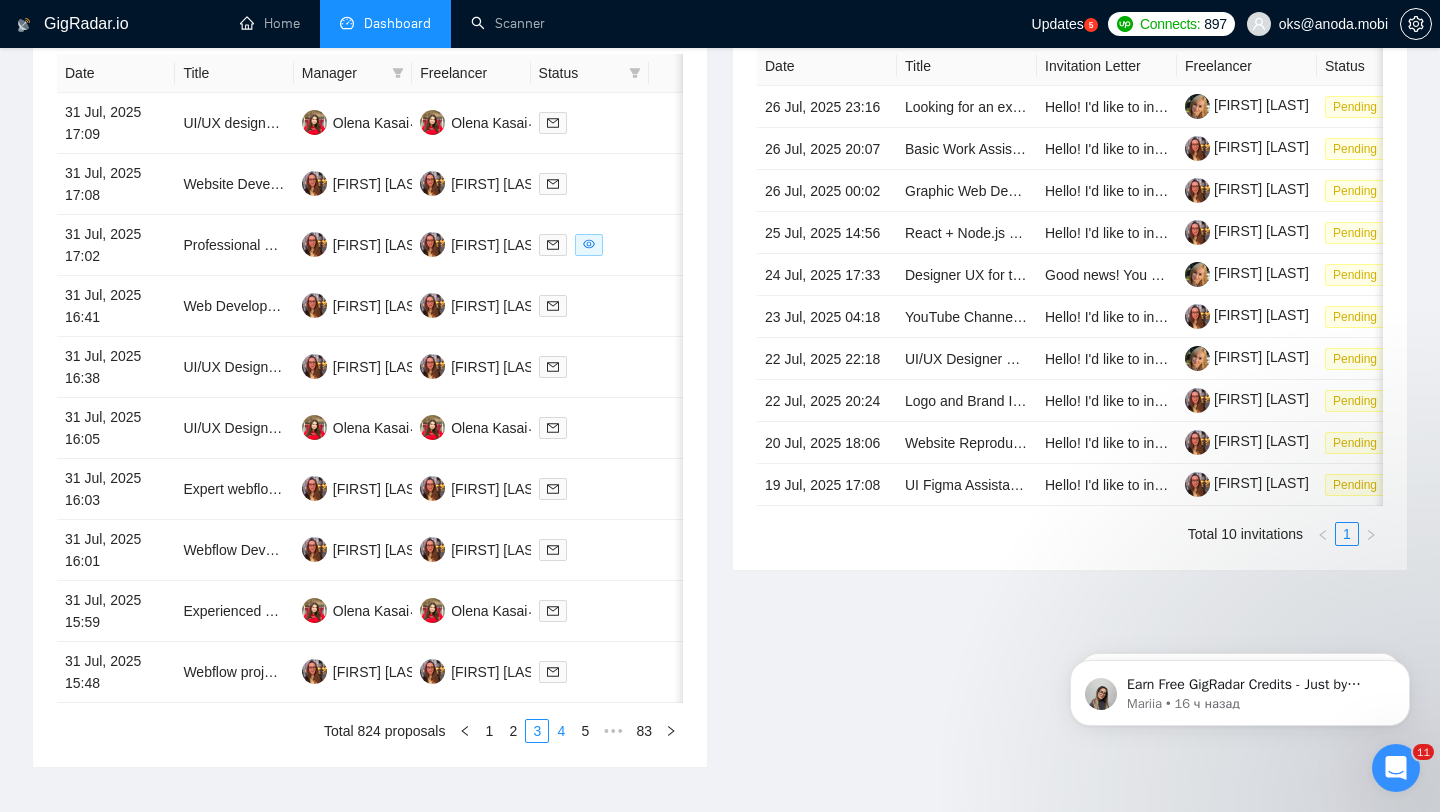 click on "4" at bounding box center (561, 731) 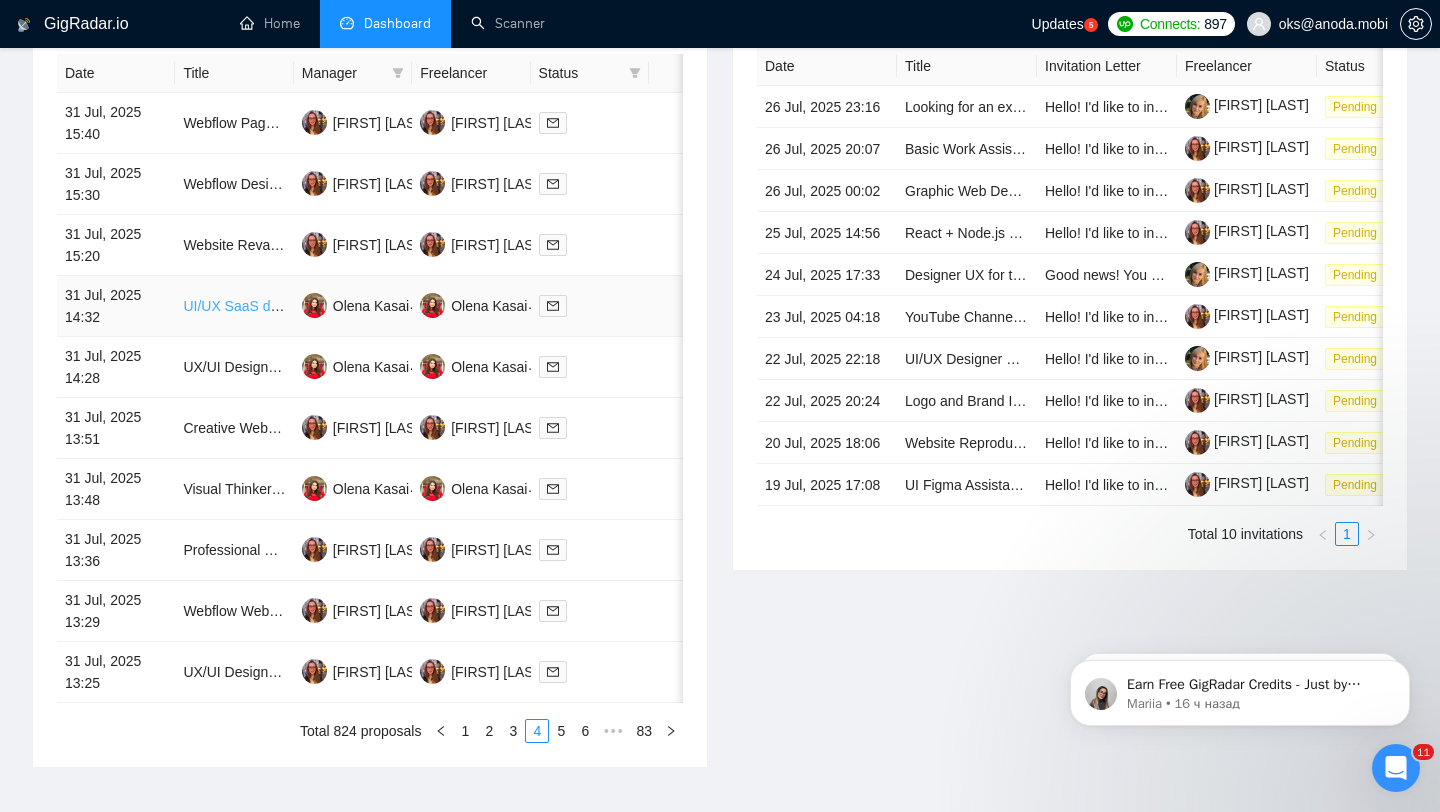 click on "UI/UX SaaS designer" at bounding box center [249, 306] 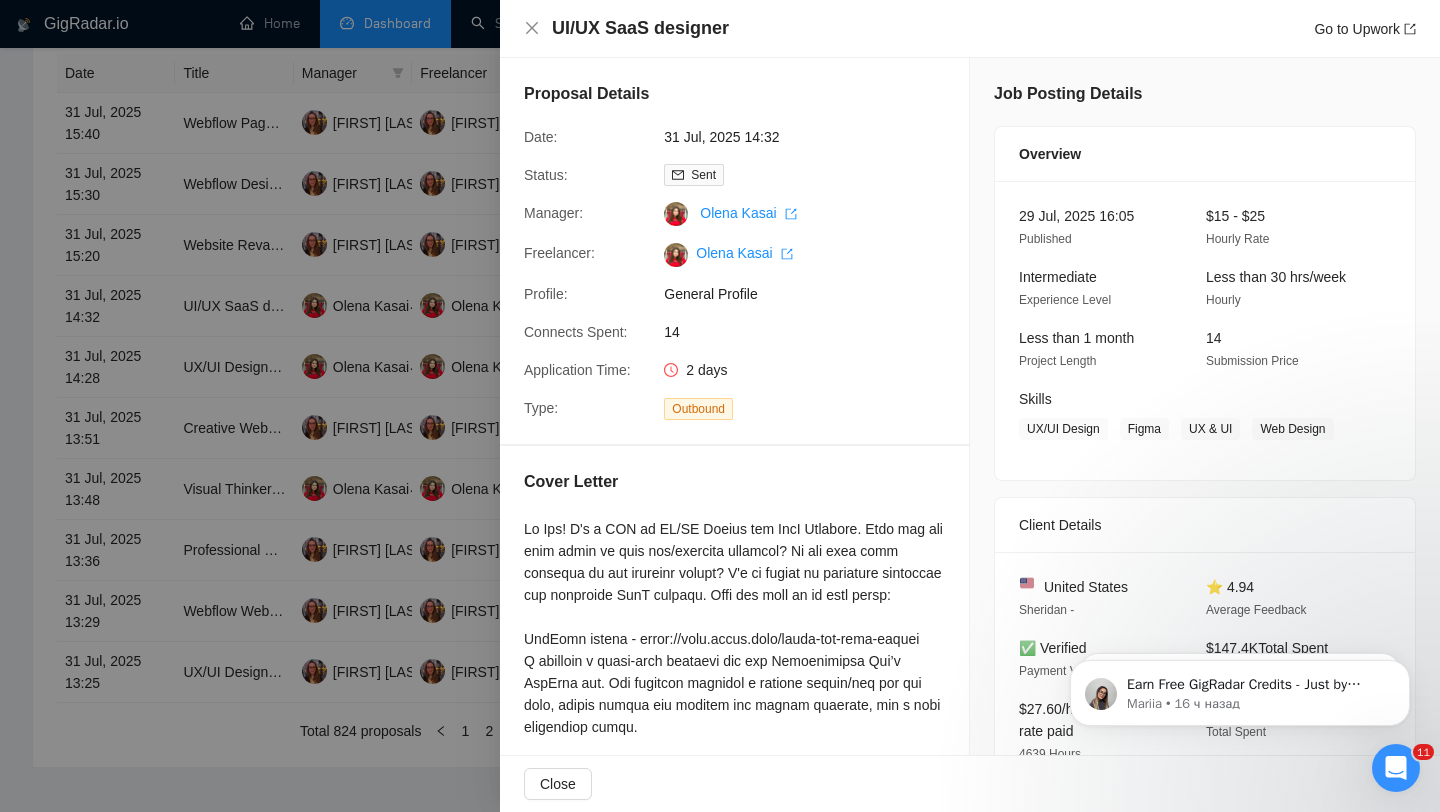 click at bounding box center [720, 406] 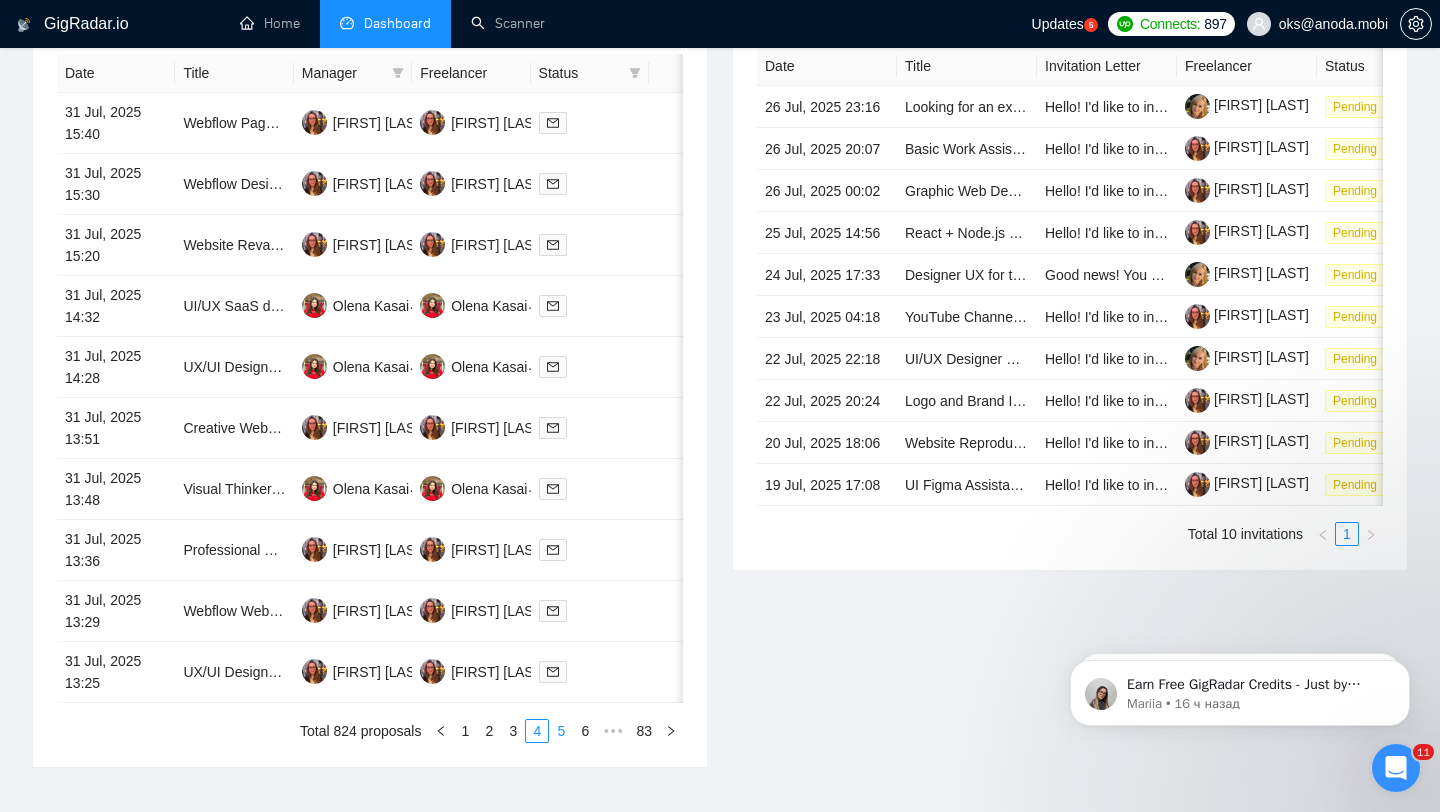 click on "5" at bounding box center [561, 731] 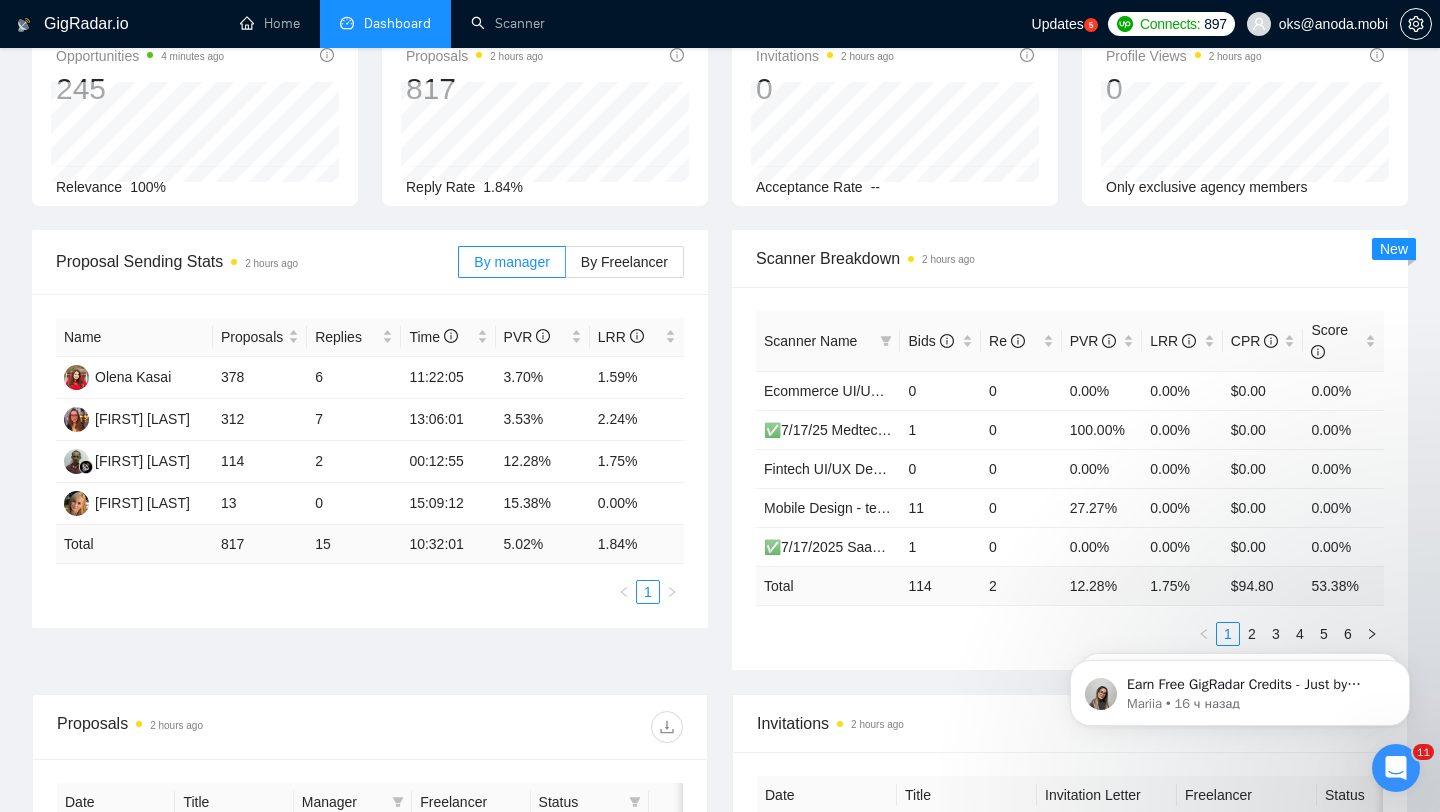 scroll, scrollTop: 0, scrollLeft: 0, axis: both 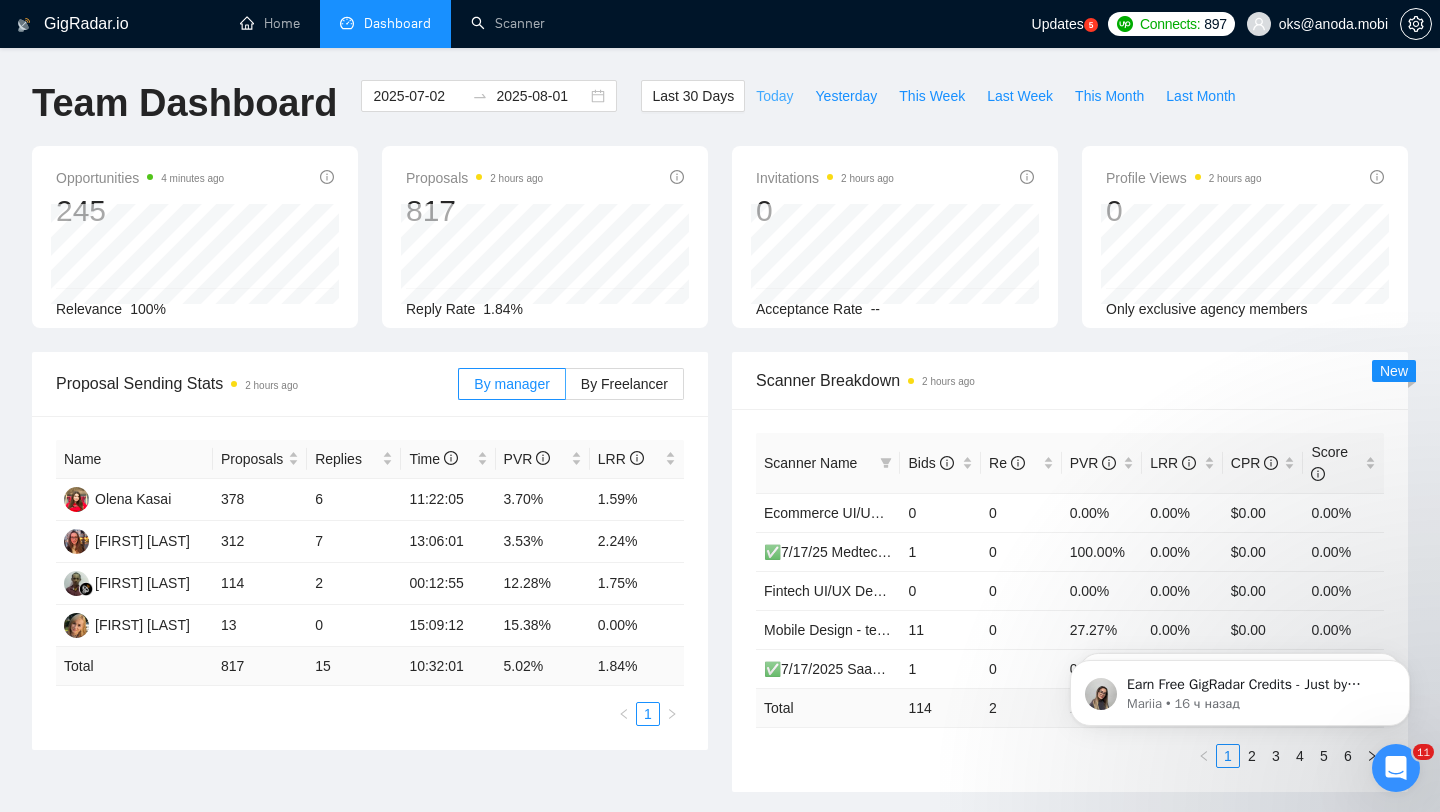 click on "Today" at bounding box center [774, 96] 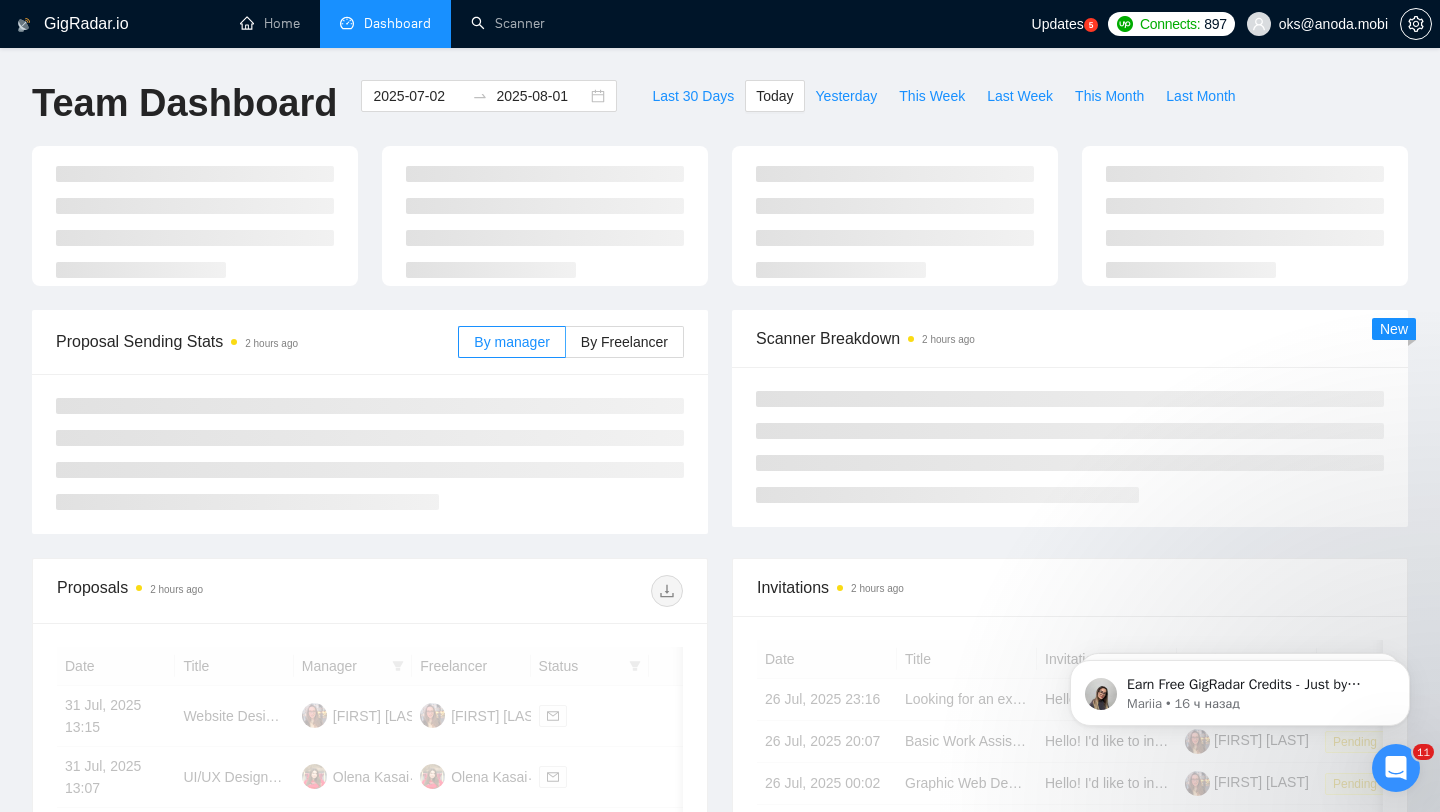 type on "2025-08-01" 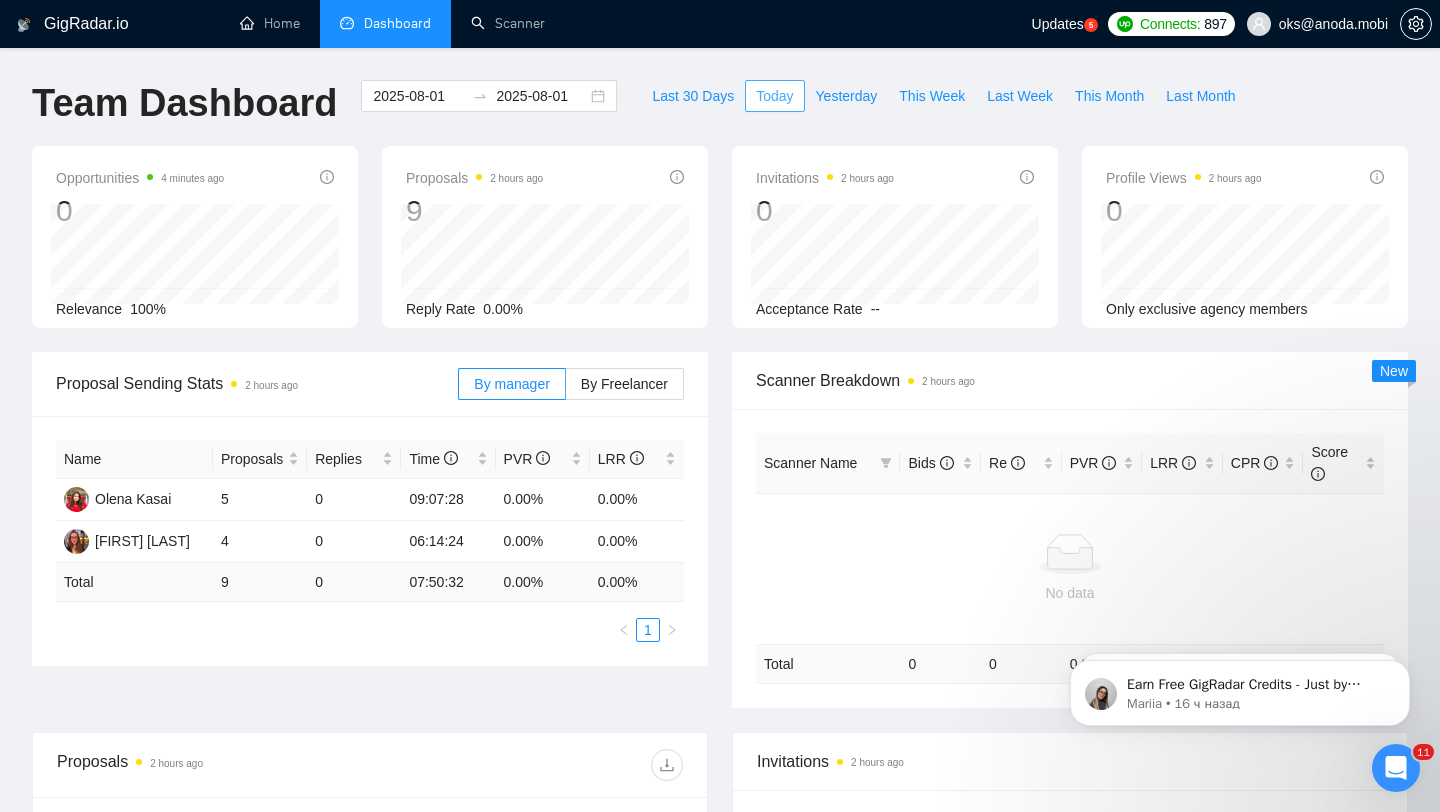click on "Today" at bounding box center (774, 96) 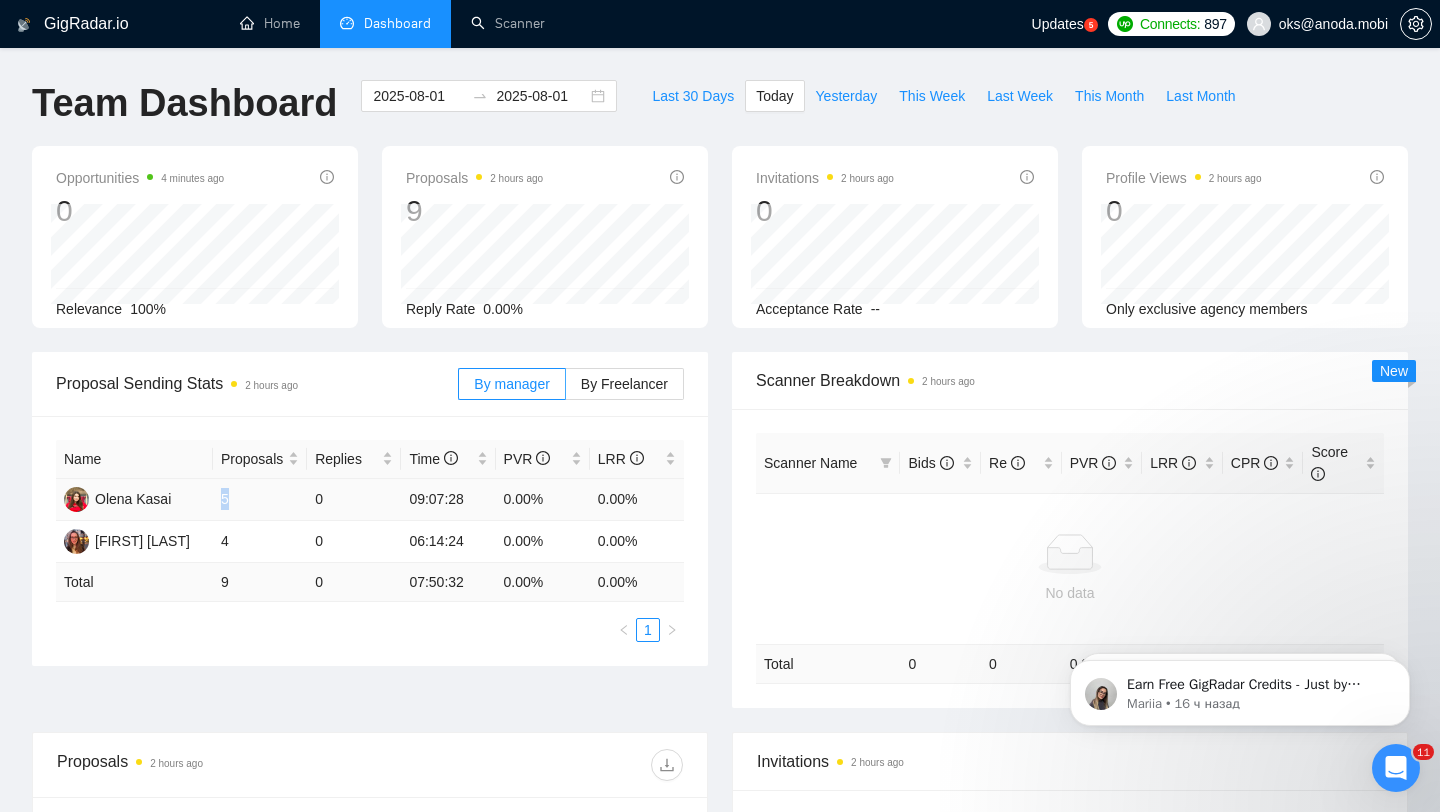 drag, startPoint x: 222, startPoint y: 496, endPoint x: 252, endPoint y: 496, distance: 30 